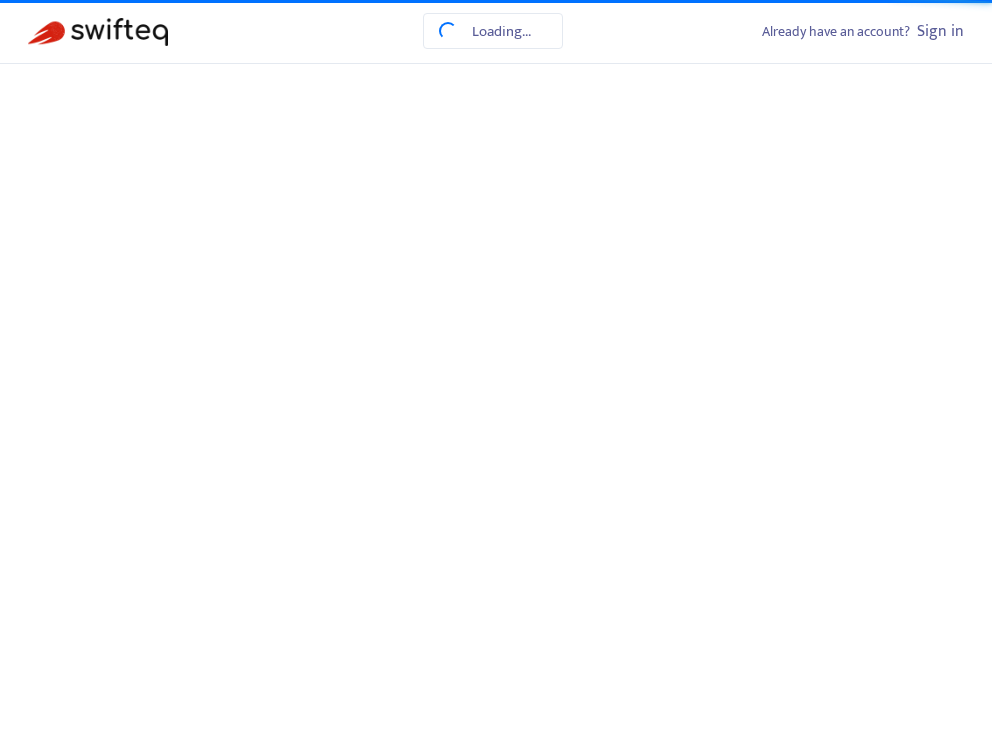 scroll, scrollTop: 0, scrollLeft: 0, axis: both 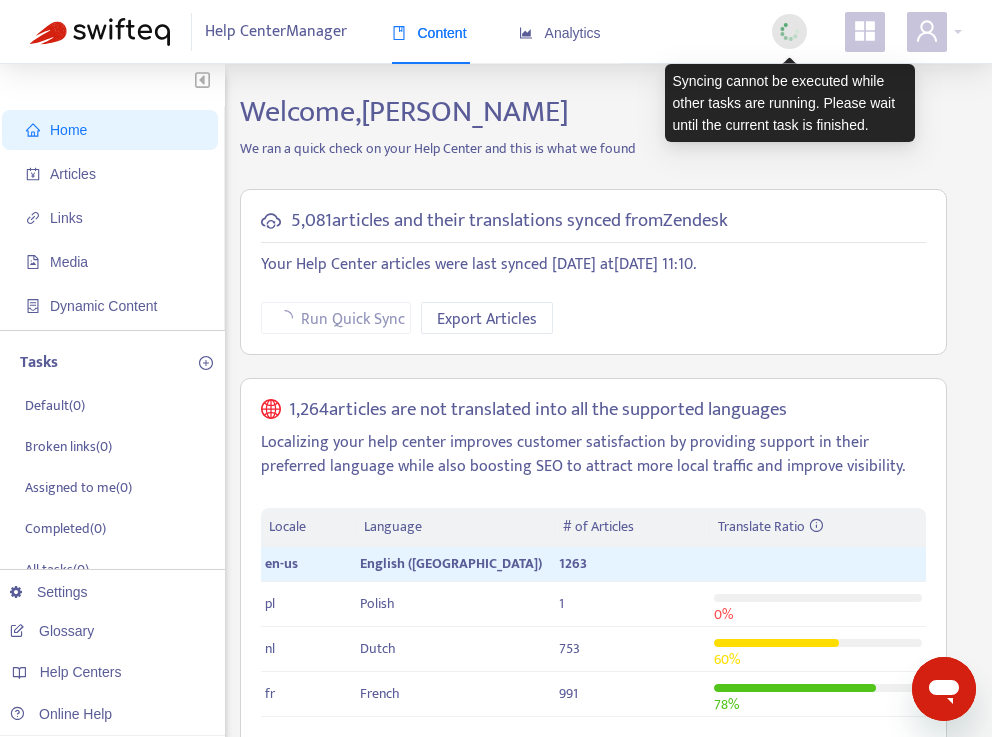 click at bounding box center [789, 31] 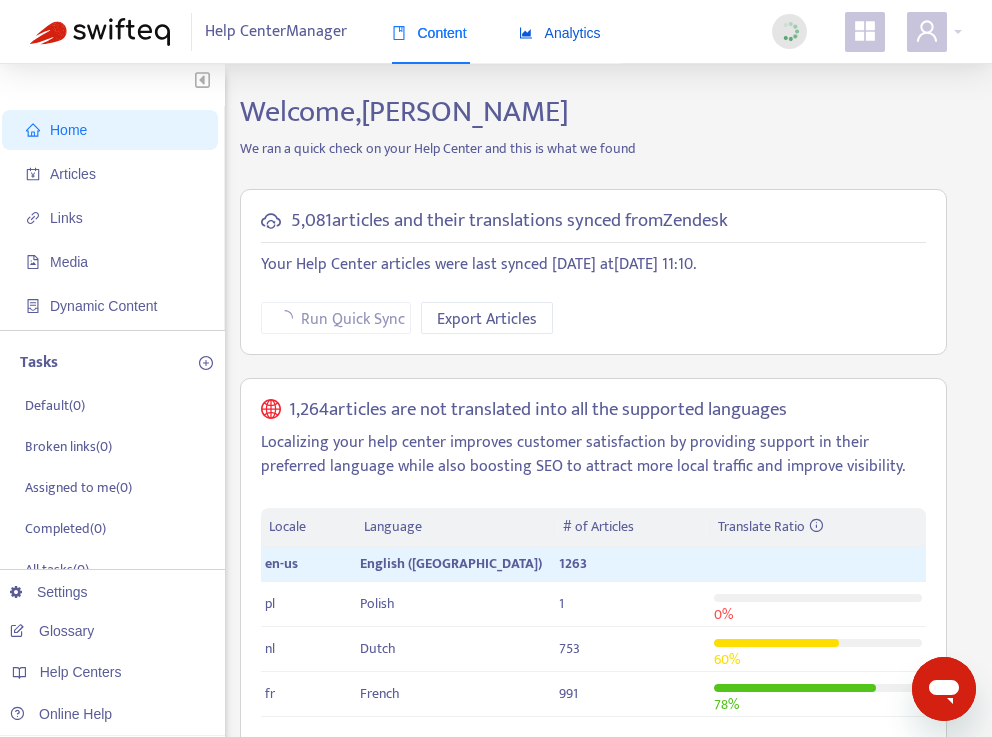 click on "Analytics" at bounding box center [560, 33] 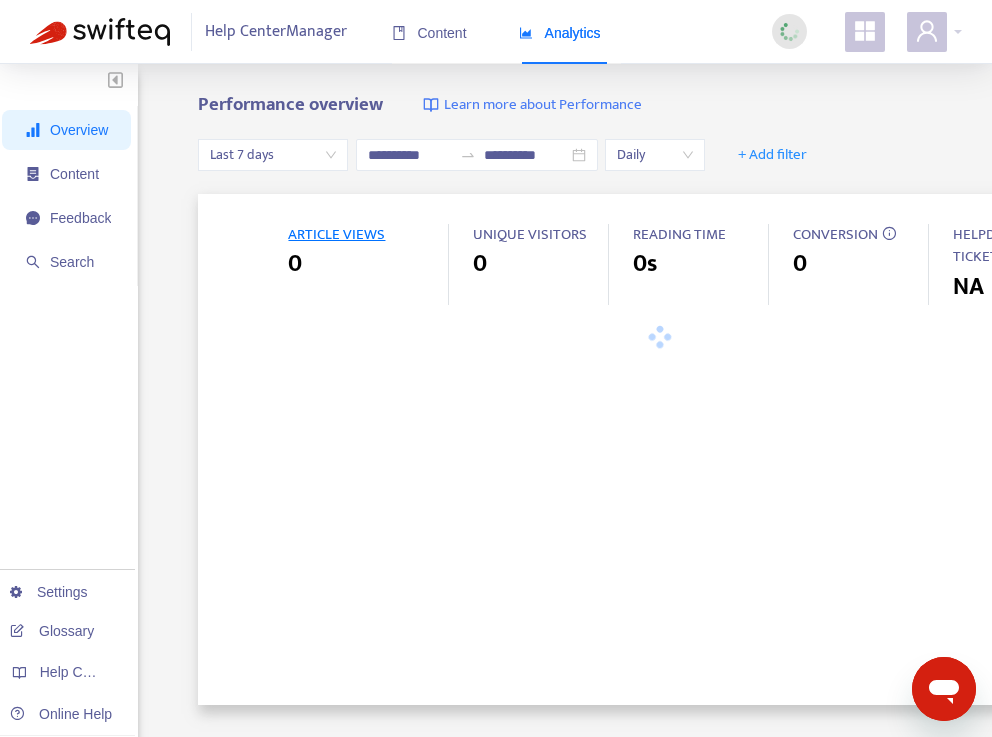 click on "Overview" at bounding box center (68, 130) 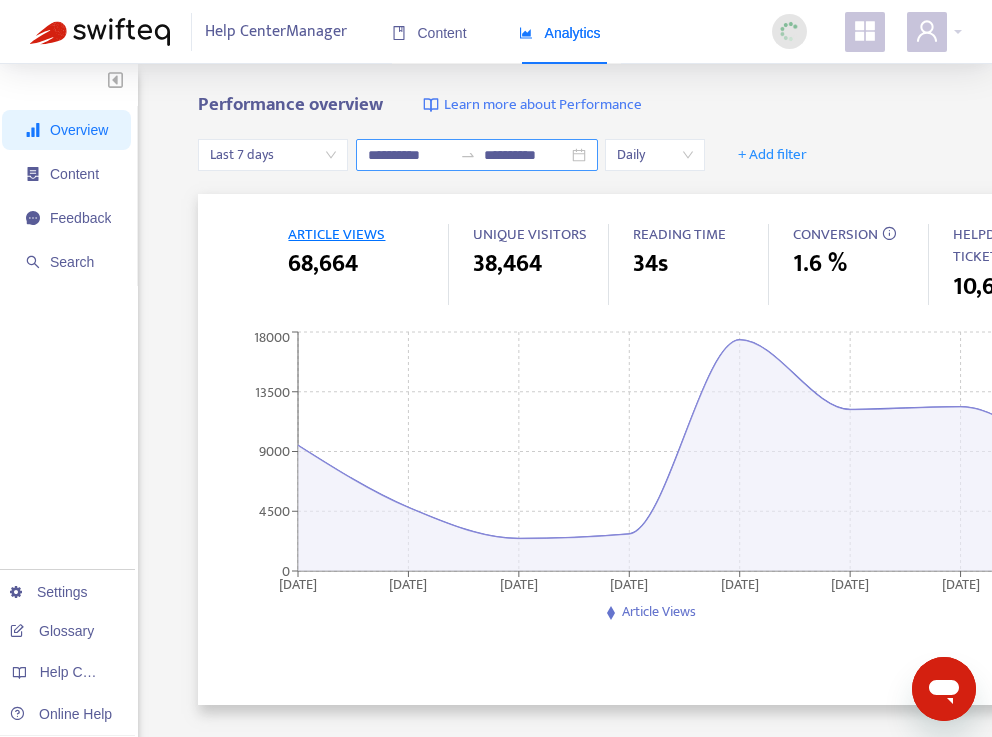 click on "**********" at bounding box center [410, 155] 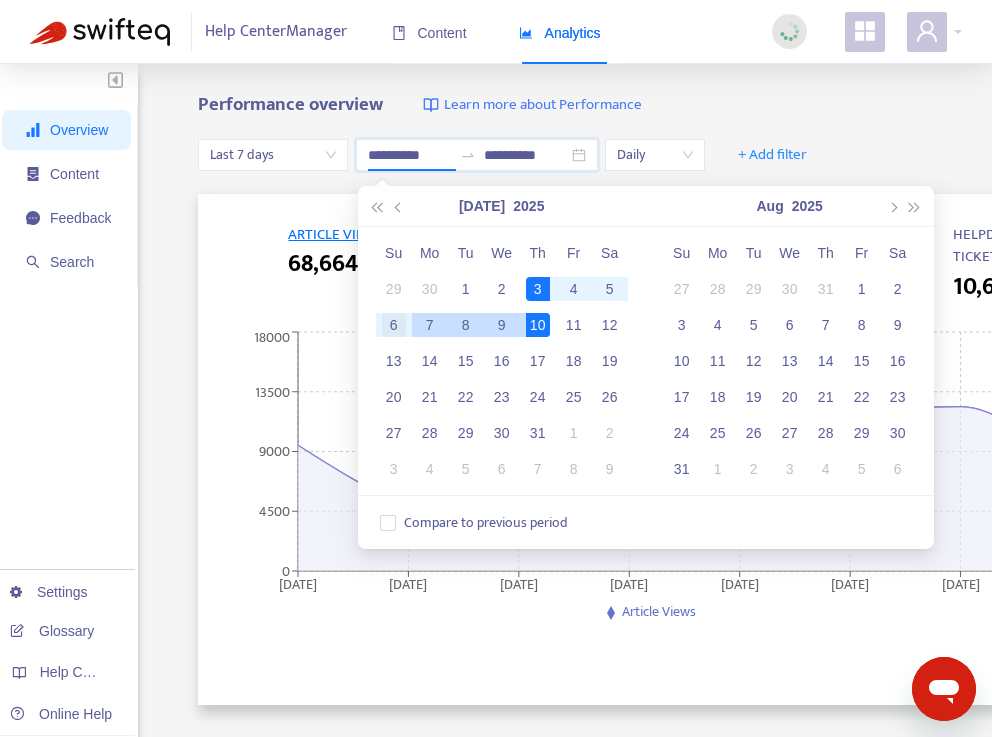 type on "**********" 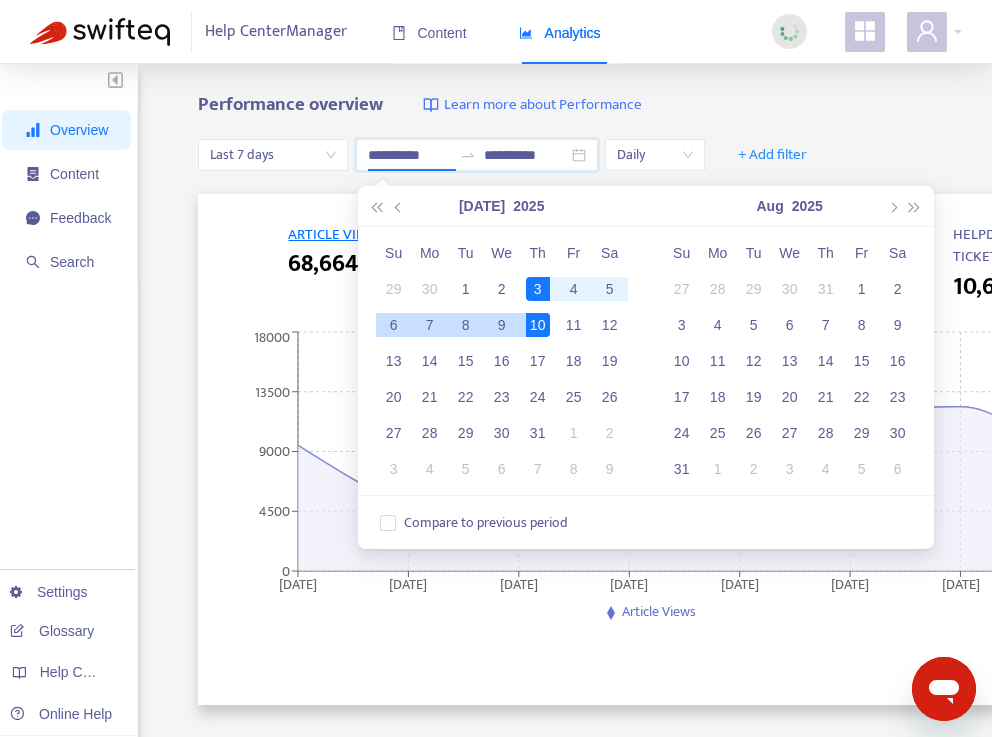 click on "6" at bounding box center [394, 325] 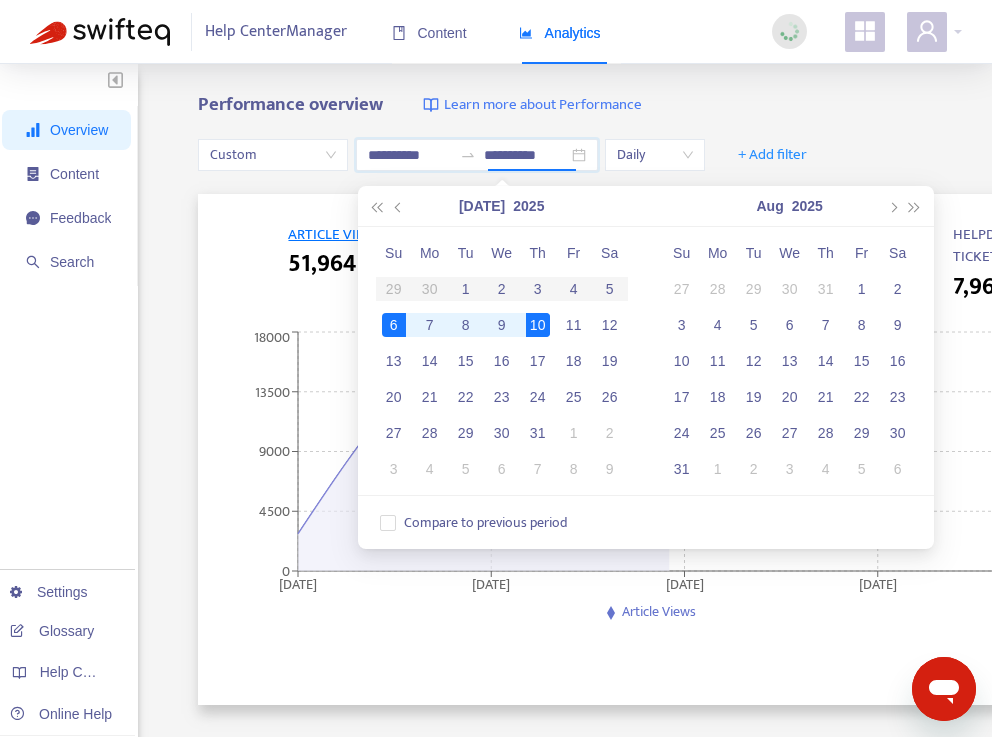 type on "**********" 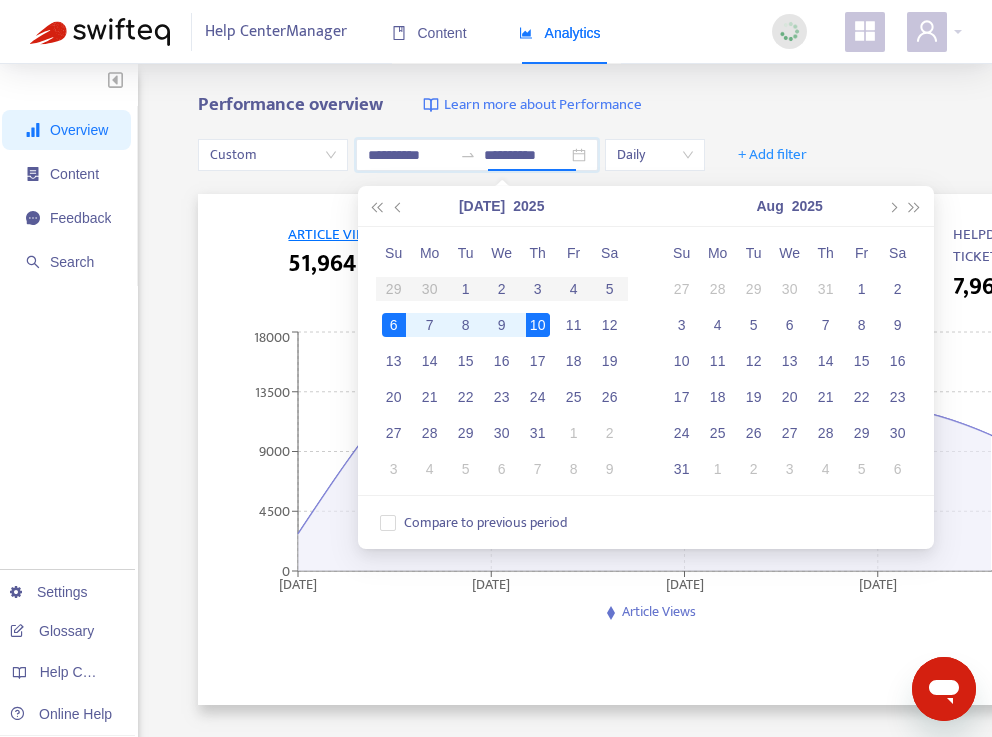 click on "6" at bounding box center [394, 325] 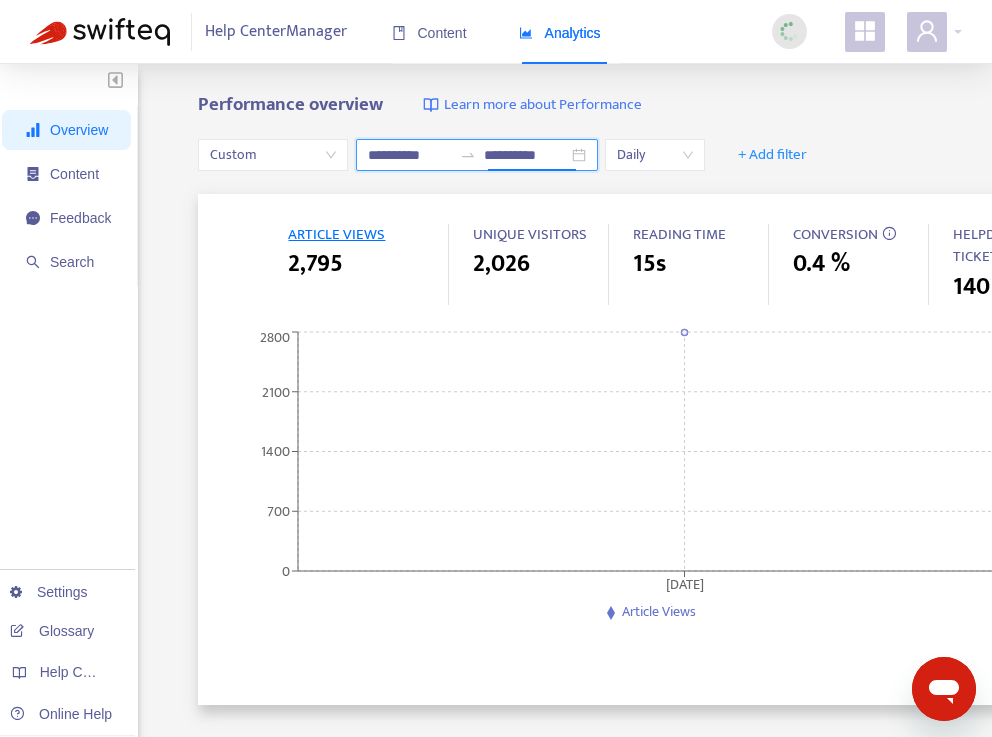 click on "**********" at bounding box center [410, 155] 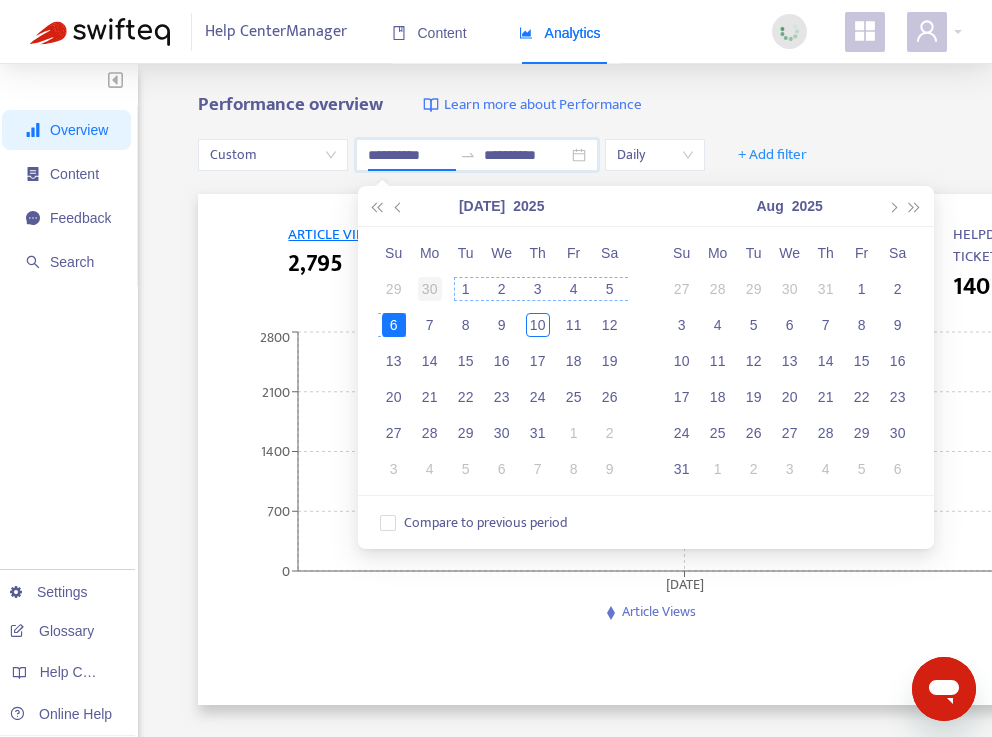 click on "30" at bounding box center [430, 289] 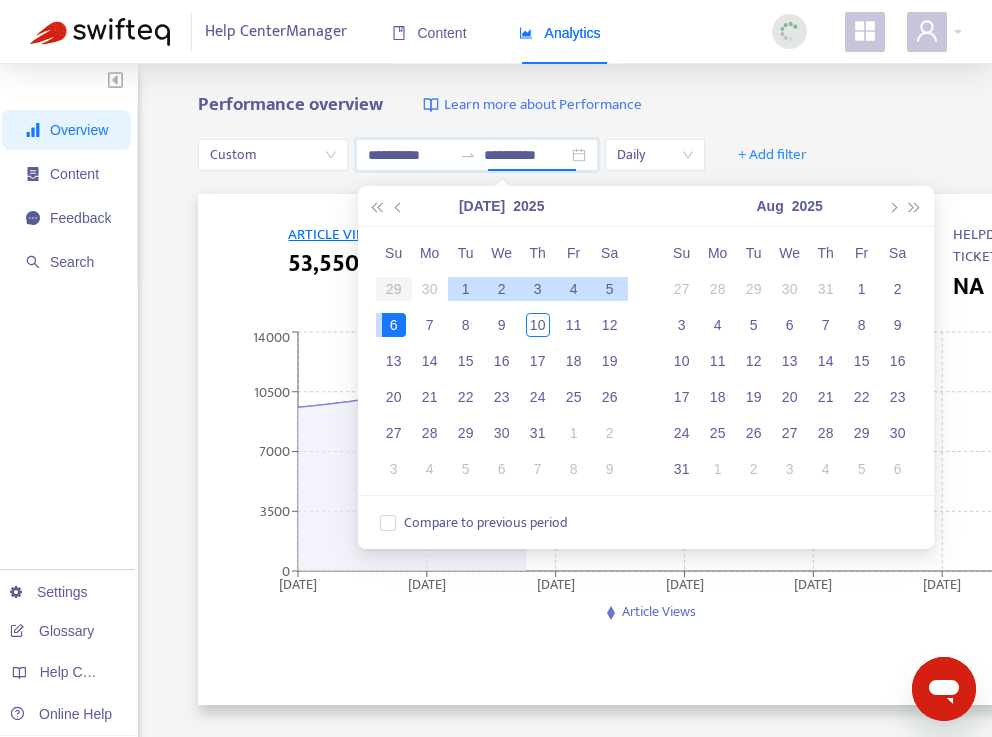 click on "6" at bounding box center [394, 325] 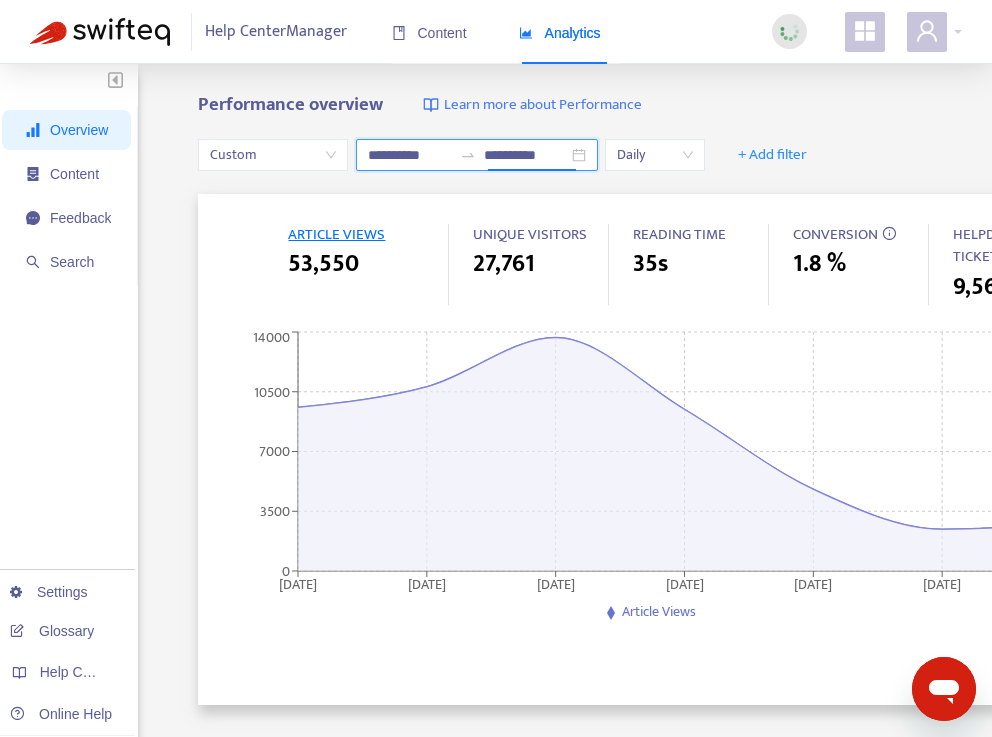 click 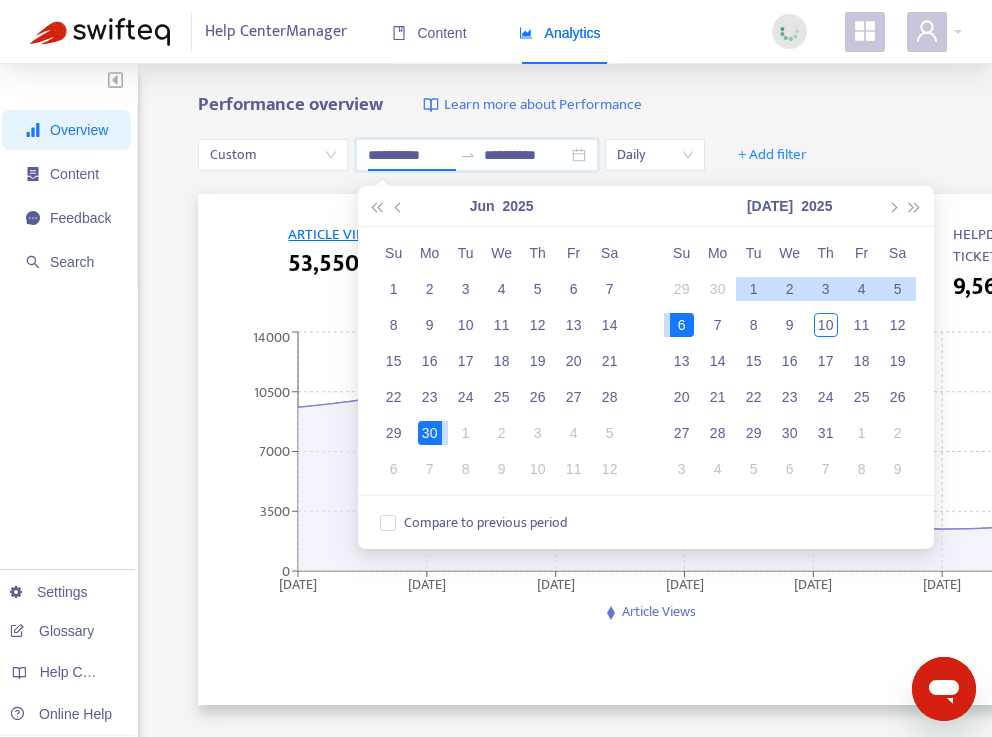 type on "**********" 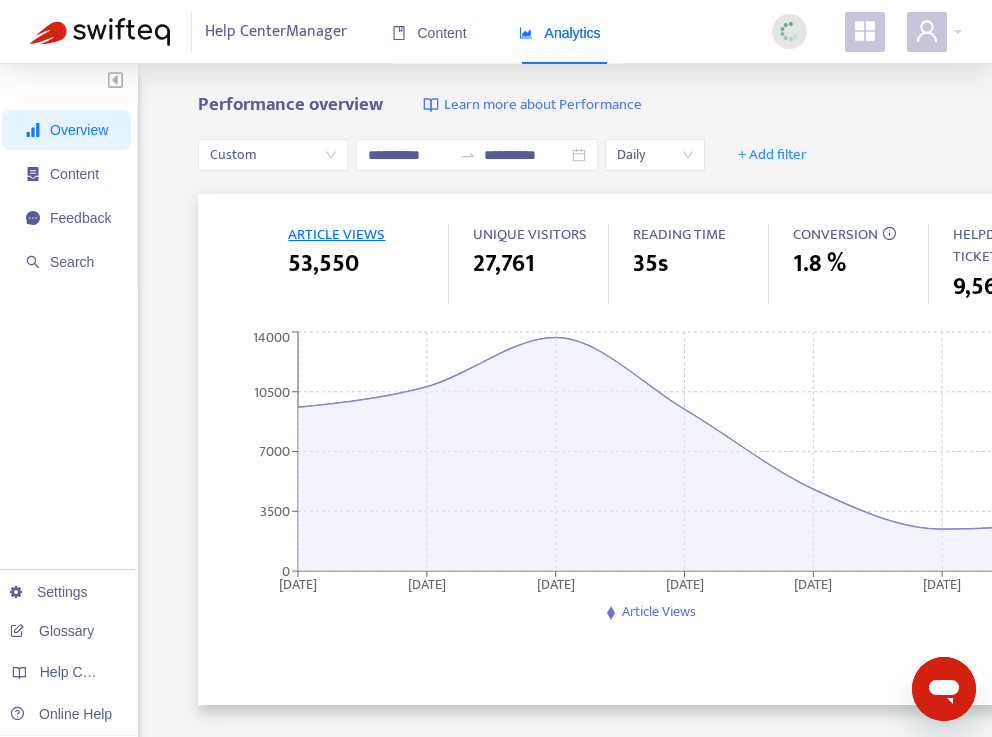 click on "Performance overview Learn more about Performance" at bounding box center [664, 105] 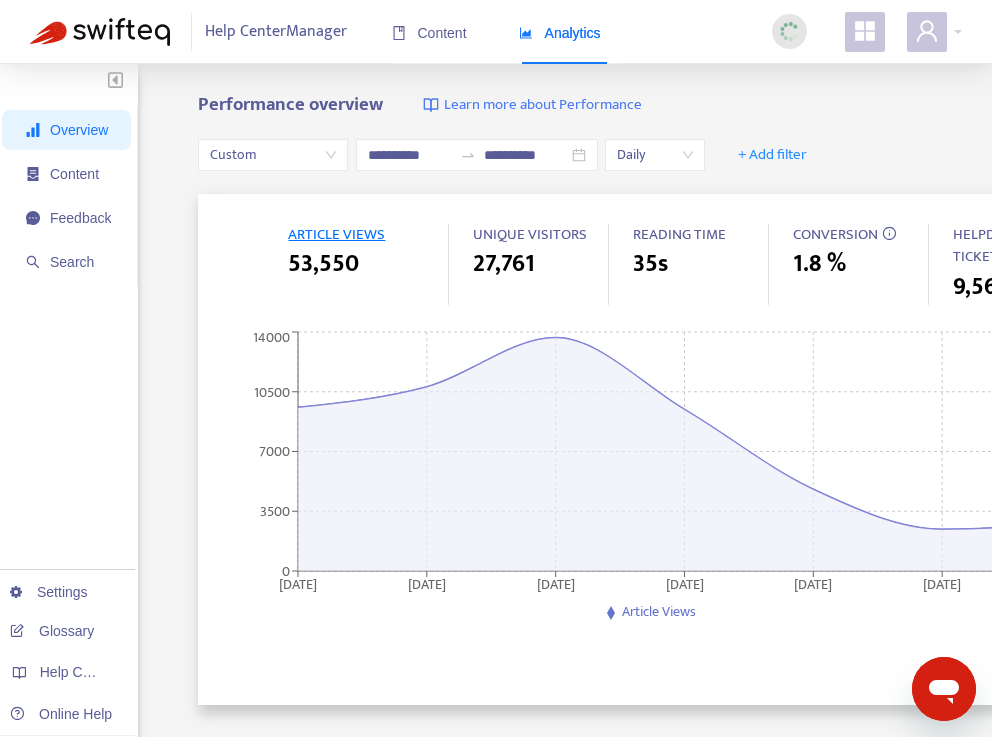 click on "**********" at bounding box center (664, 155) 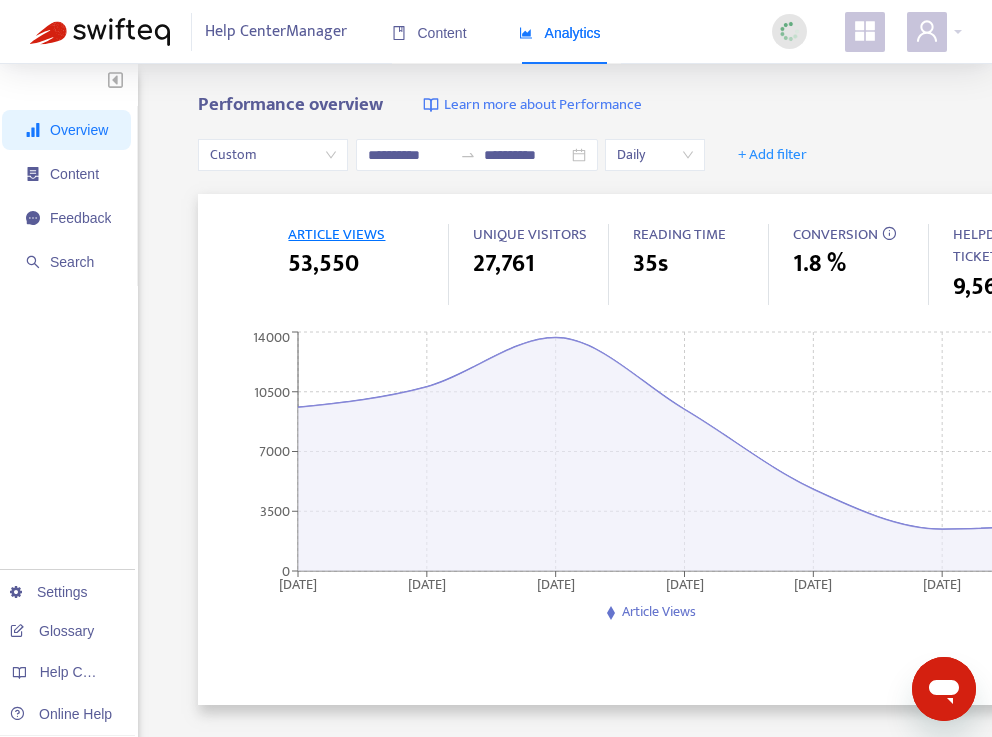 drag, startPoint x: 846, startPoint y: 159, endPoint x: 1032, endPoint y: 141, distance: 186.86894 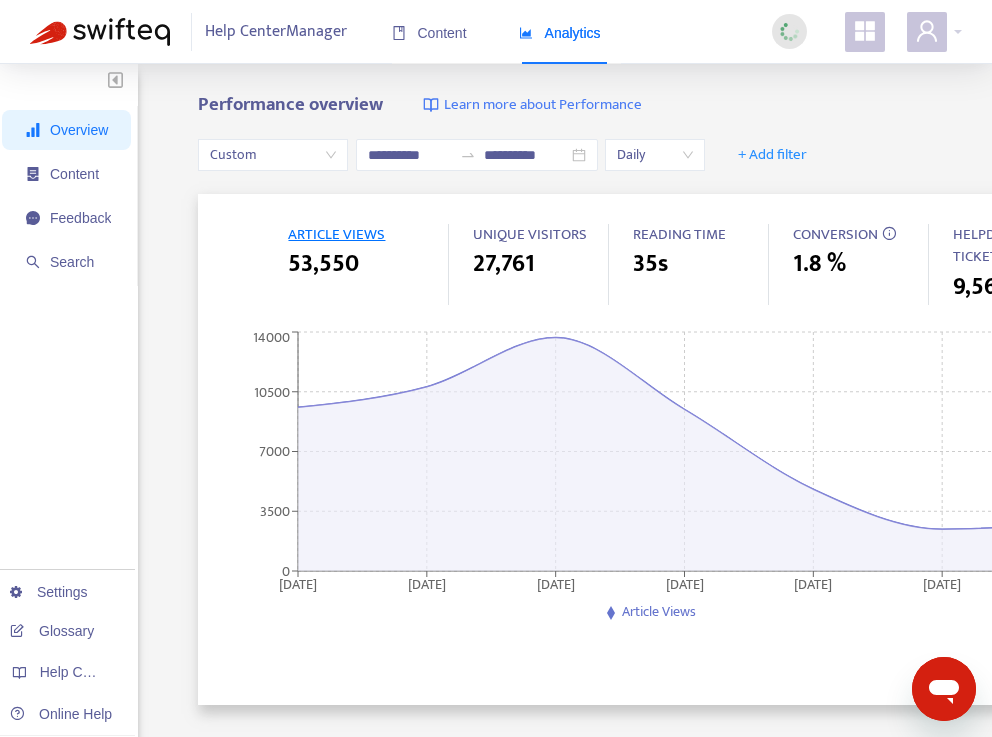click on "**********" at bounding box center [496, 632] 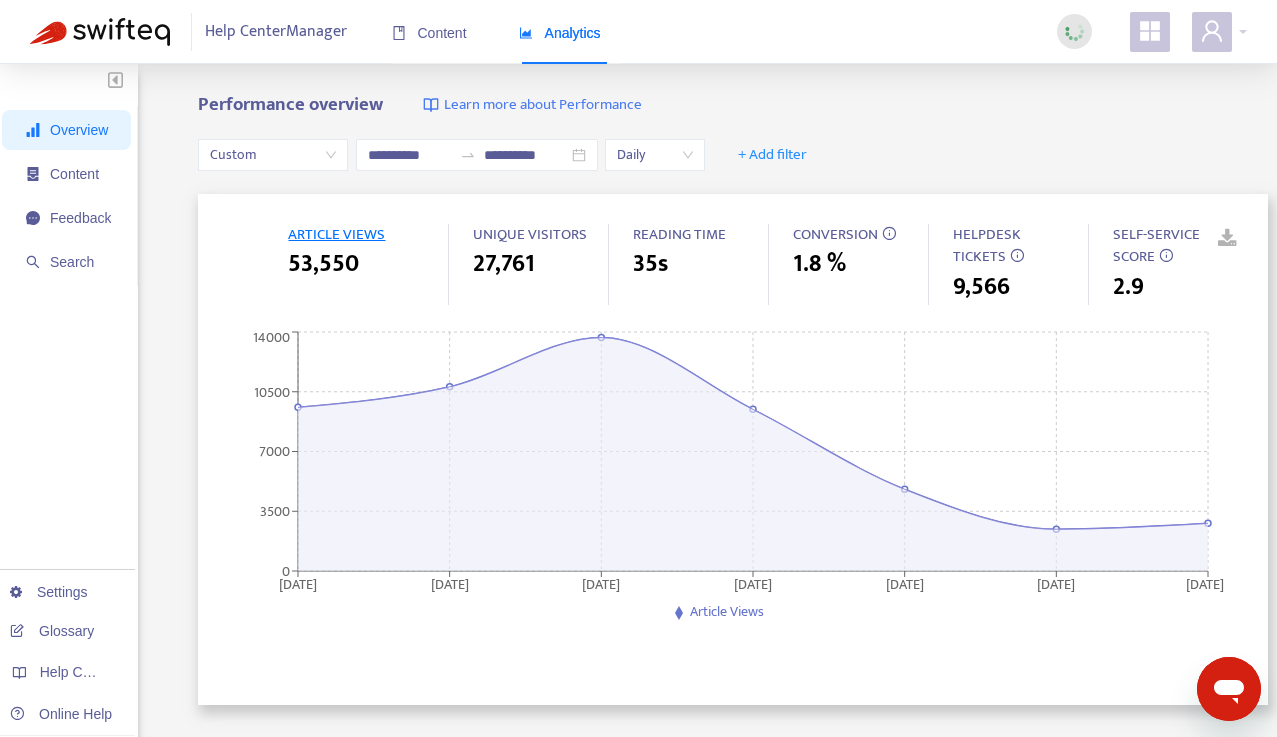 click at bounding box center (1213, 239) 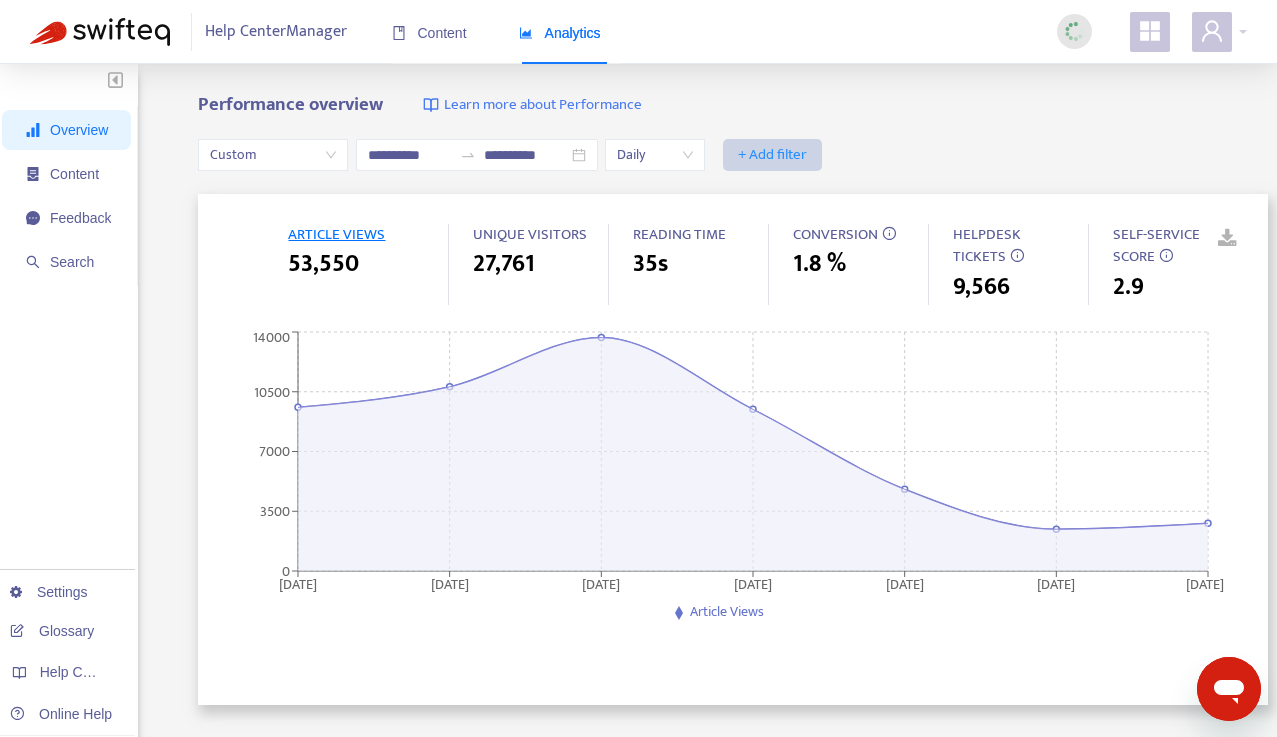 click on "+ Add filter" at bounding box center (772, 155) 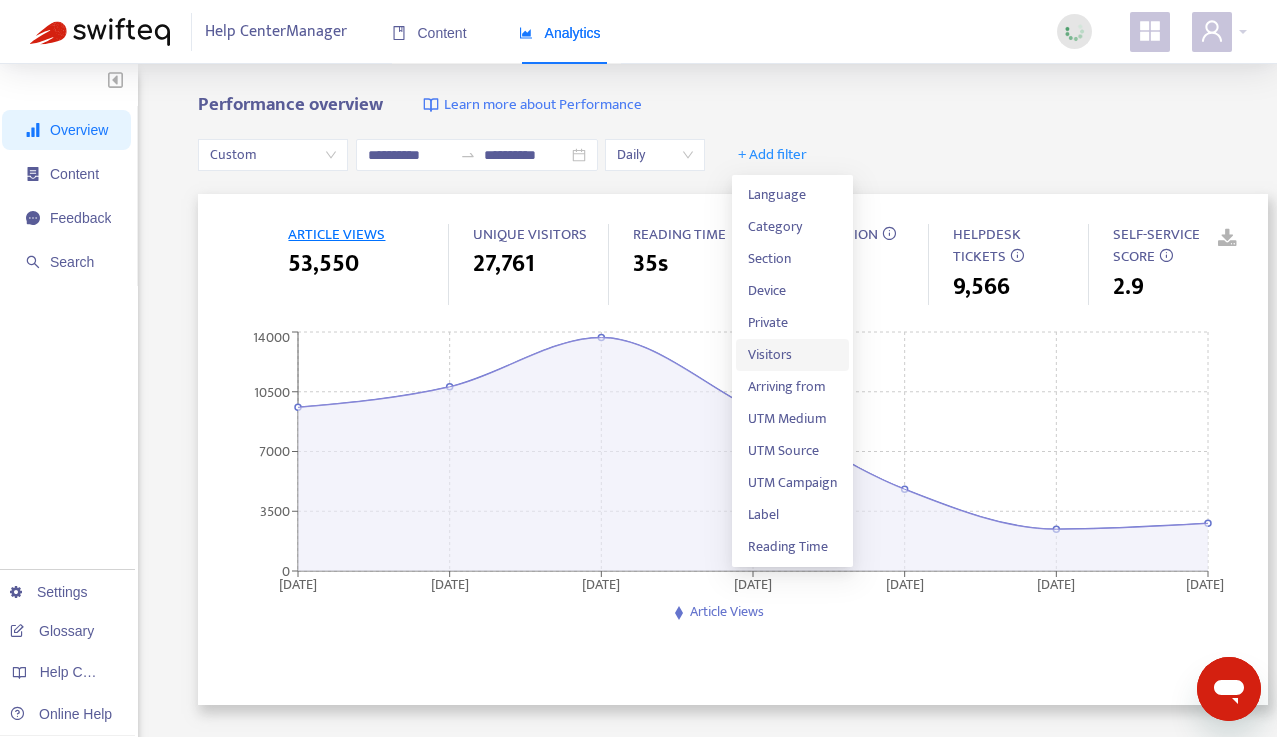 click on "Visitors" at bounding box center [792, 355] 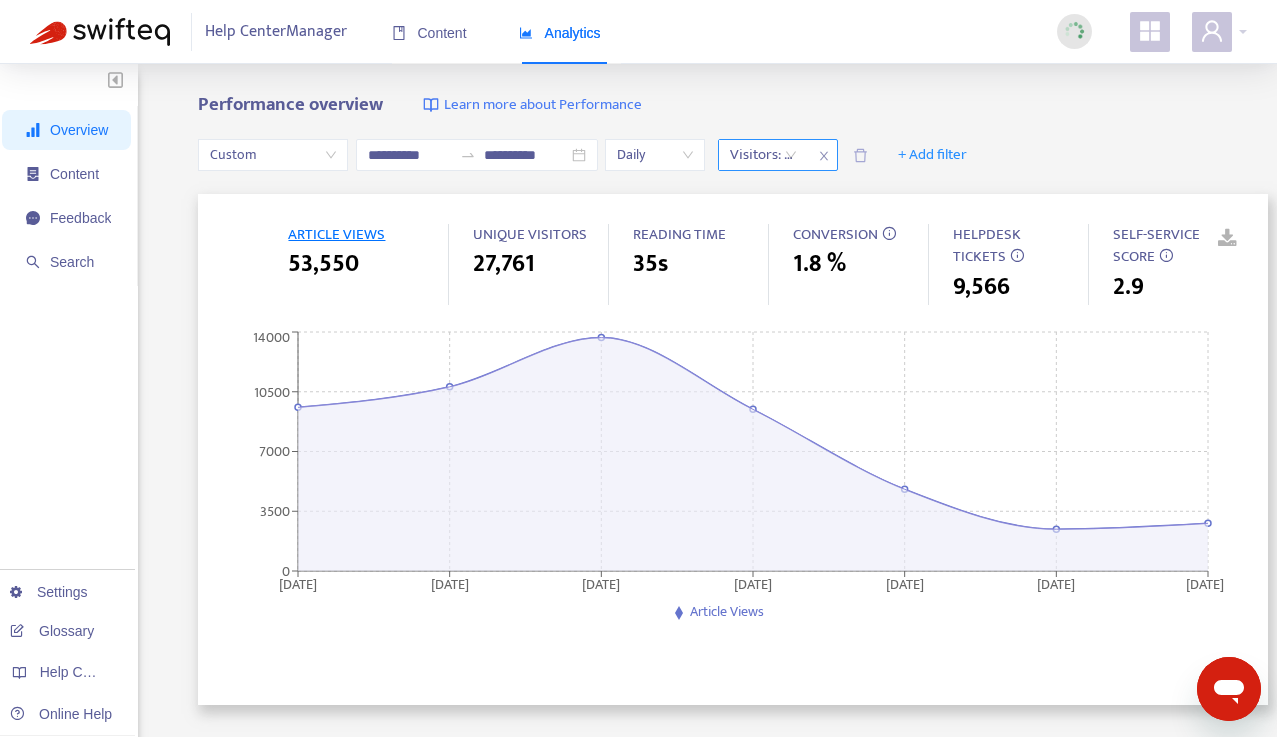 click at bounding box center [753, 155] 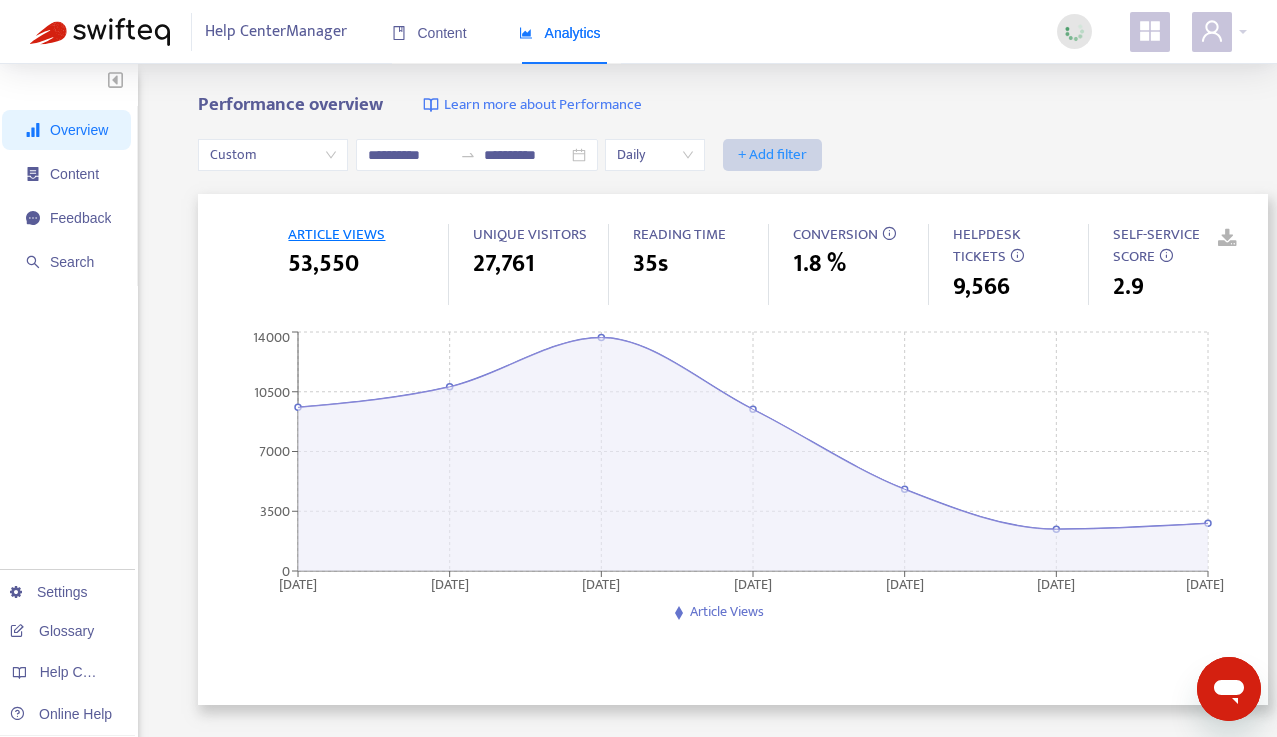 click on "+ Add filter" at bounding box center (772, 155) 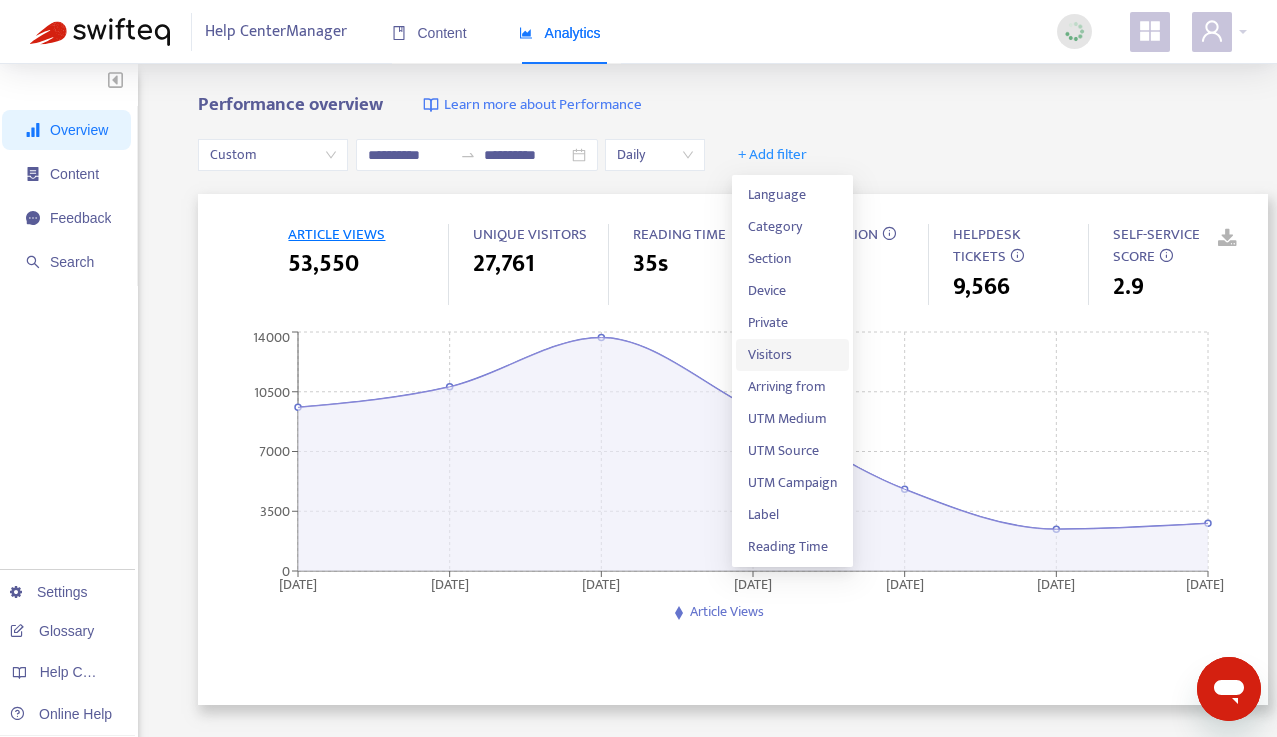 click on "Visitors" at bounding box center [792, 355] 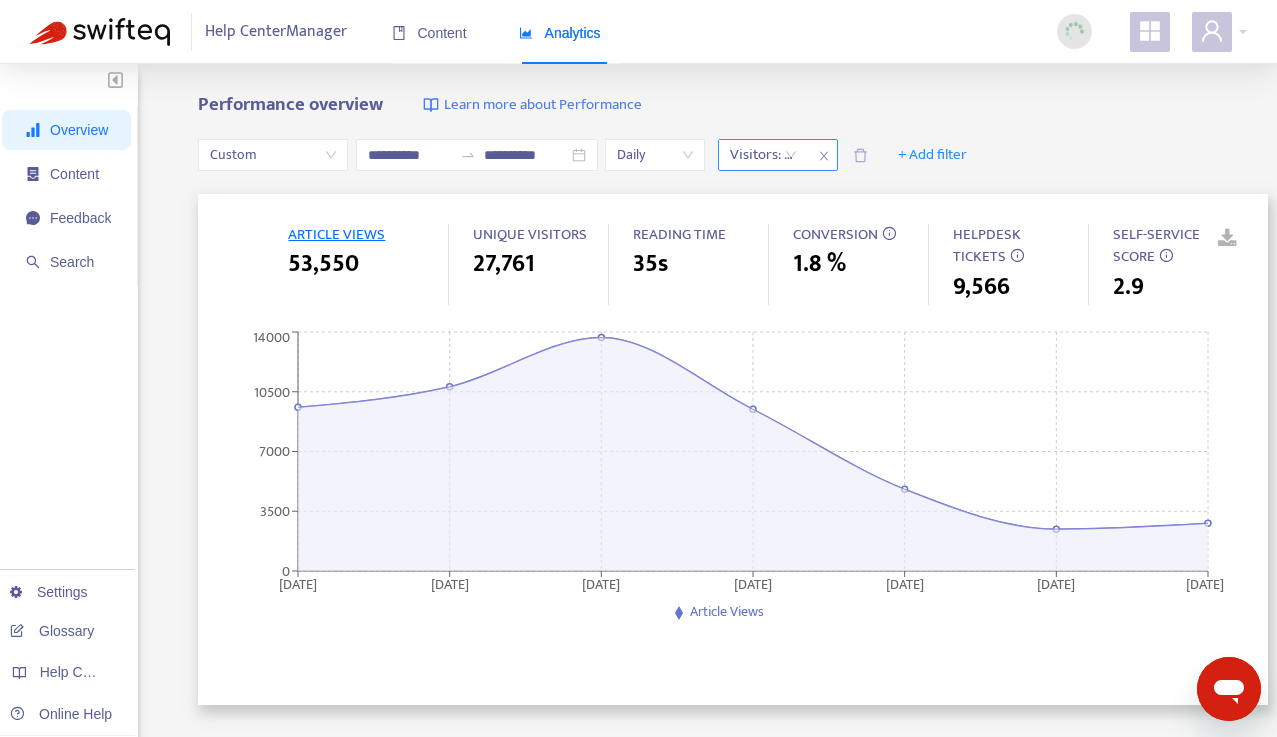 click at bounding box center (753, 155) 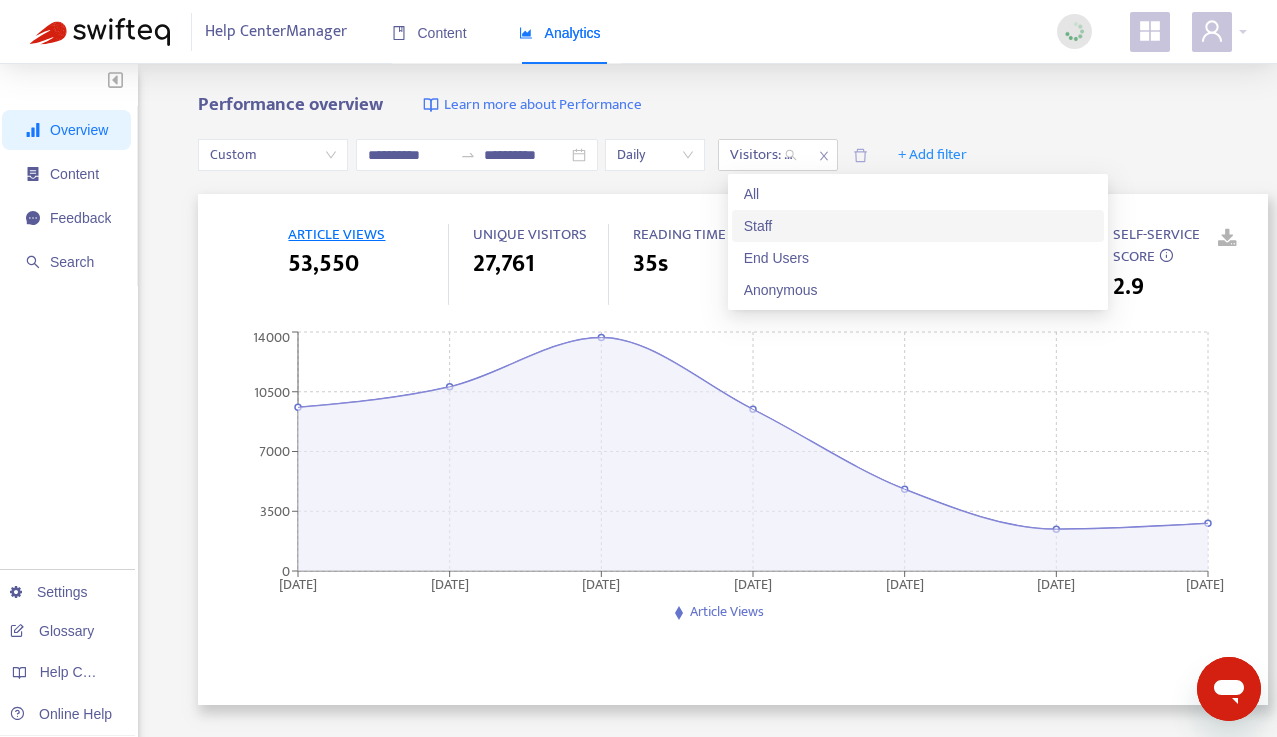 click on "Staff" at bounding box center [918, 226] 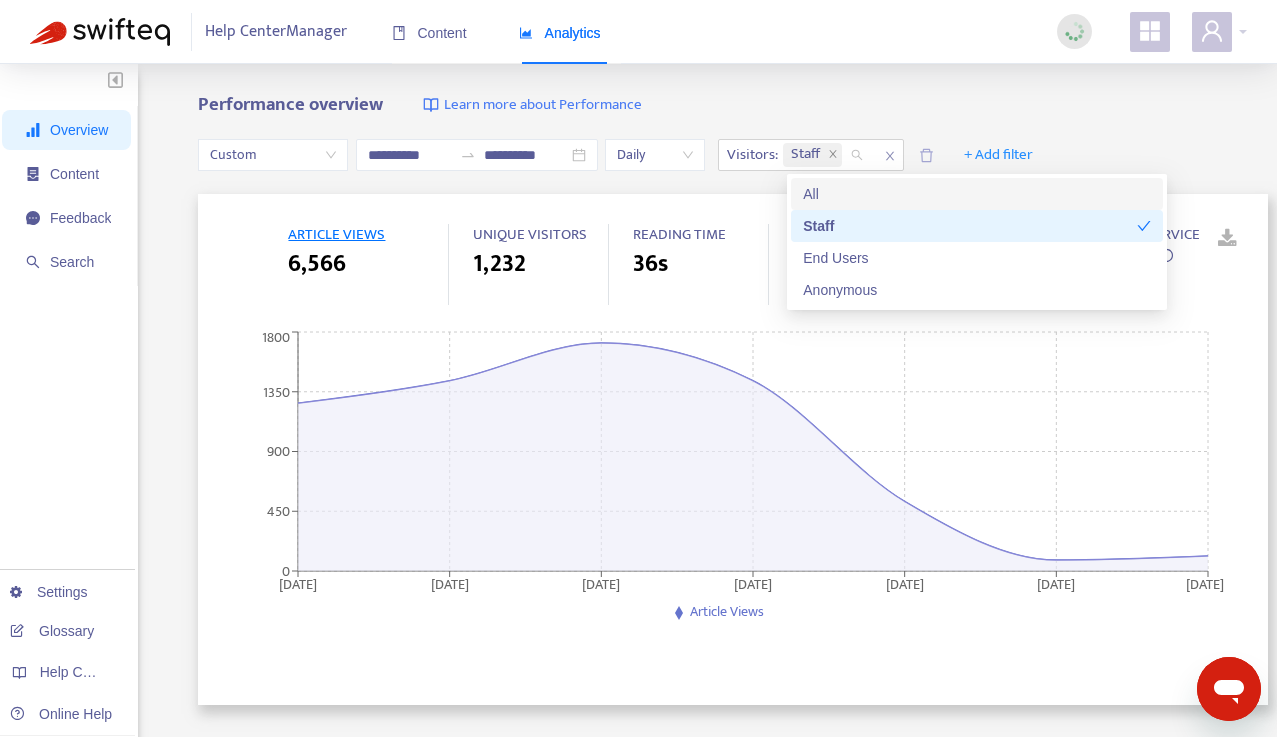 click on "**********" at bounding box center [638, 664] 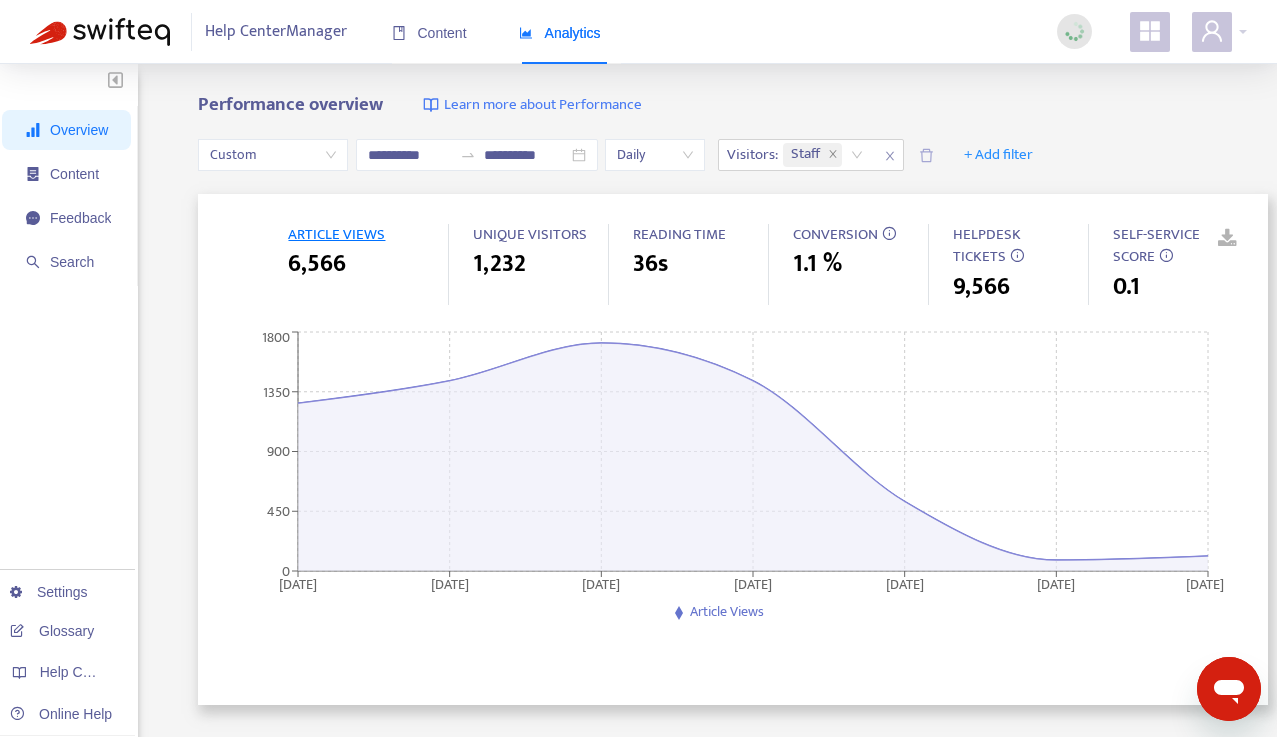 click at bounding box center (1213, 239) 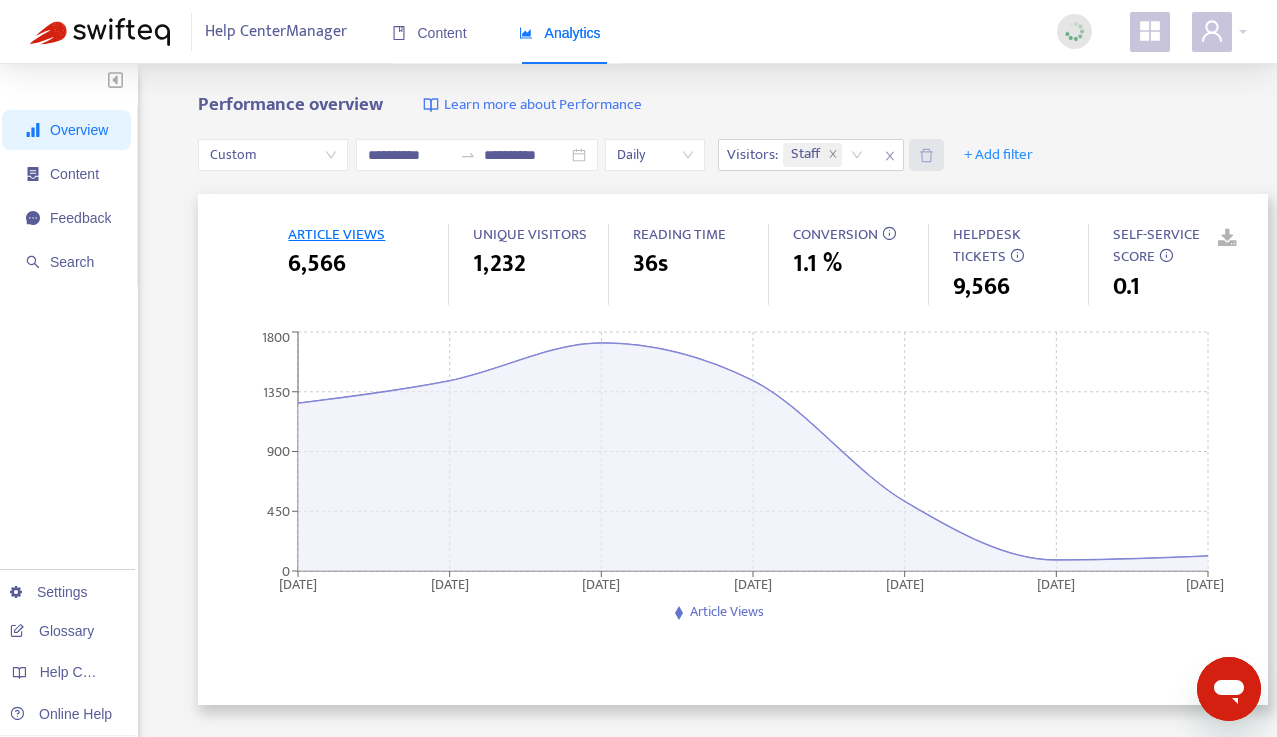 click 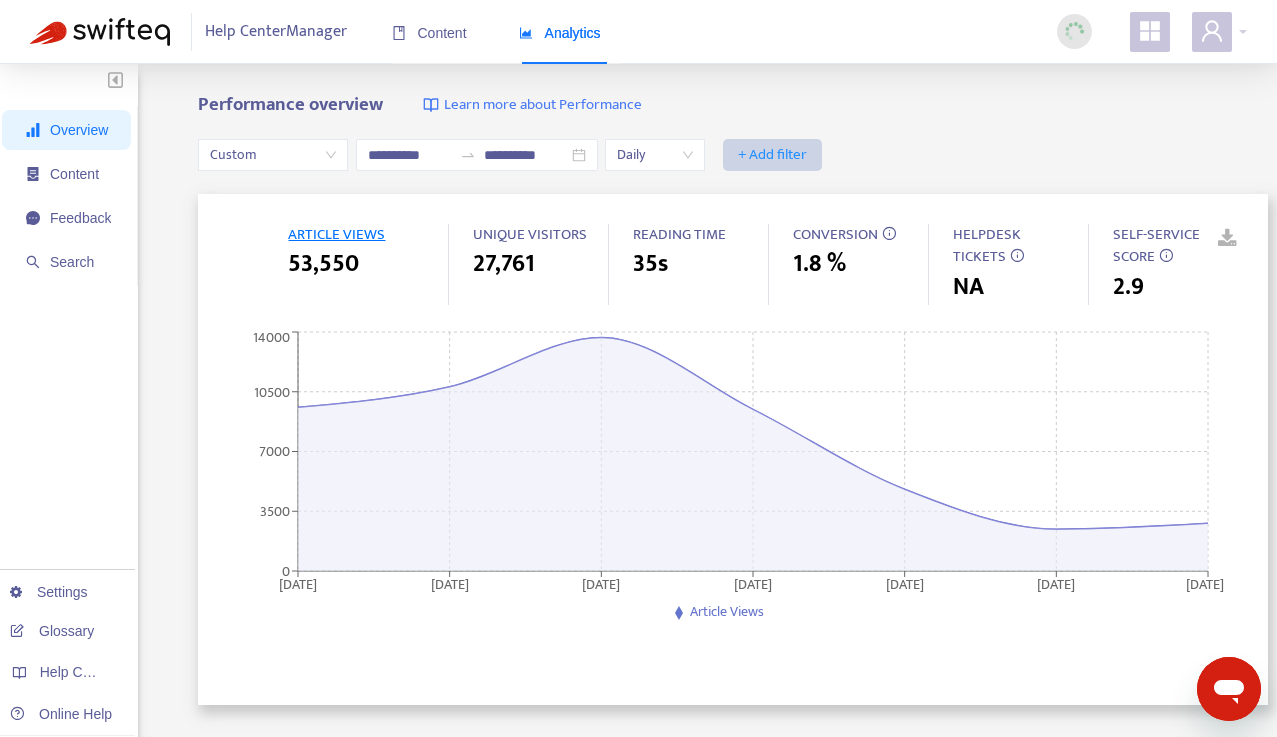 click on "+ Add filter" at bounding box center (772, 155) 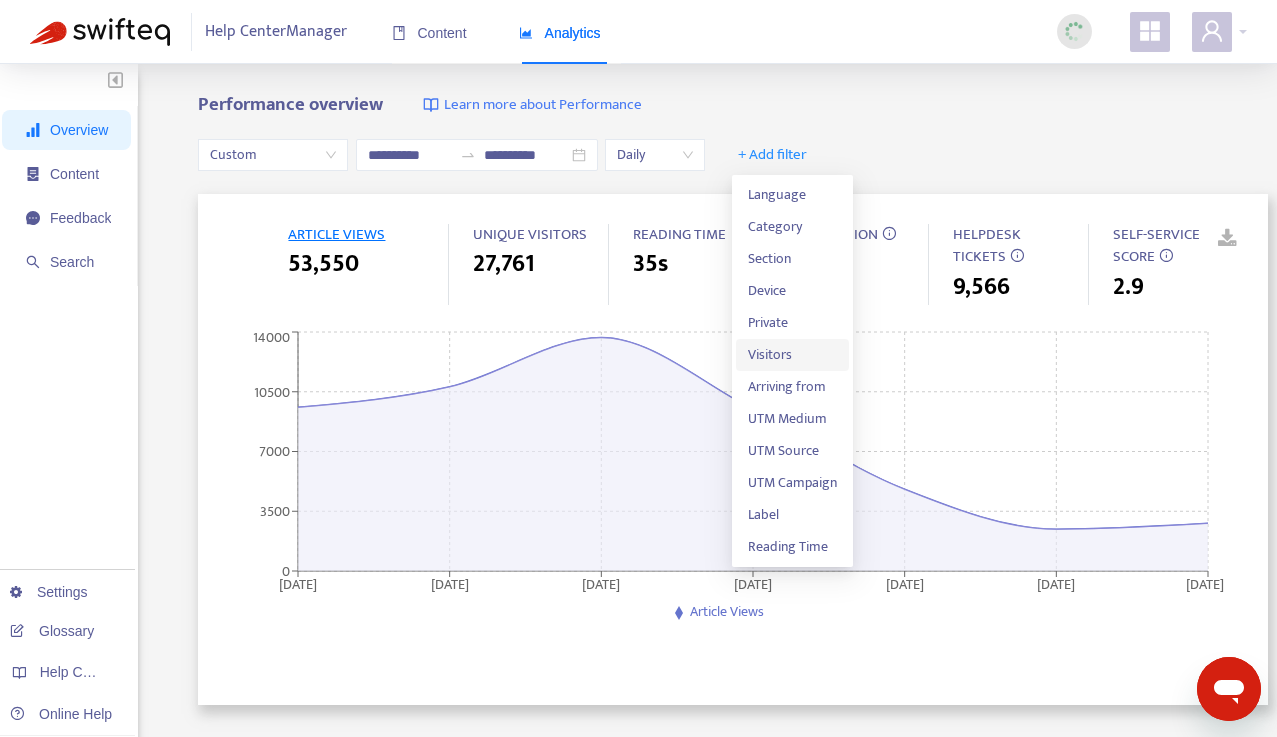 click on "Visitors" at bounding box center [792, 355] 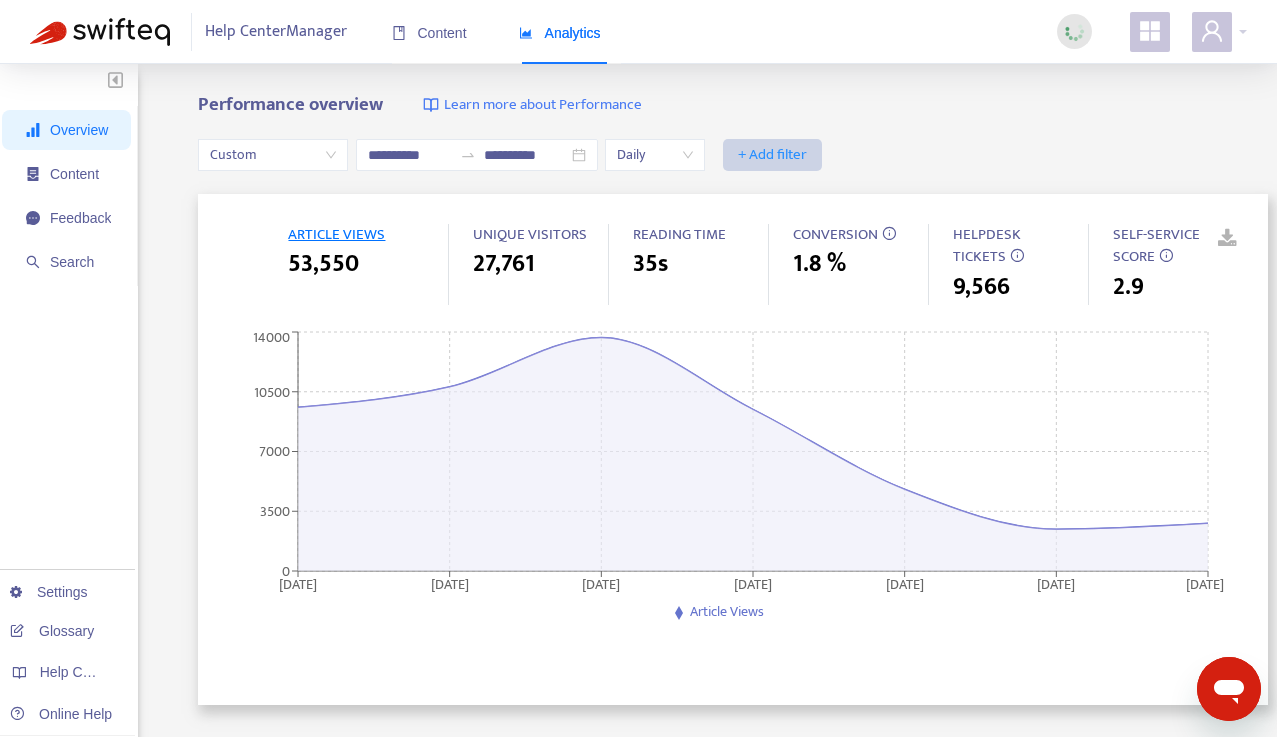 click on "+ Add filter" at bounding box center (772, 155) 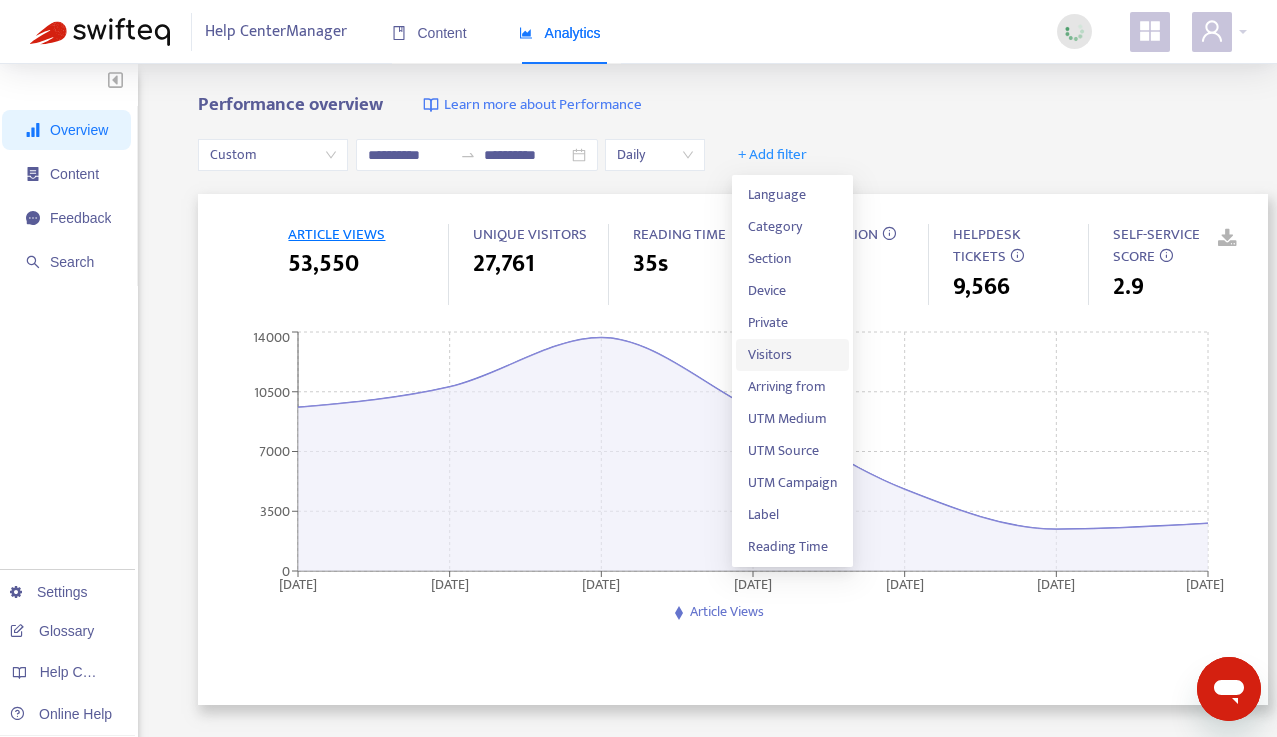 click on "Visitors" at bounding box center [792, 355] 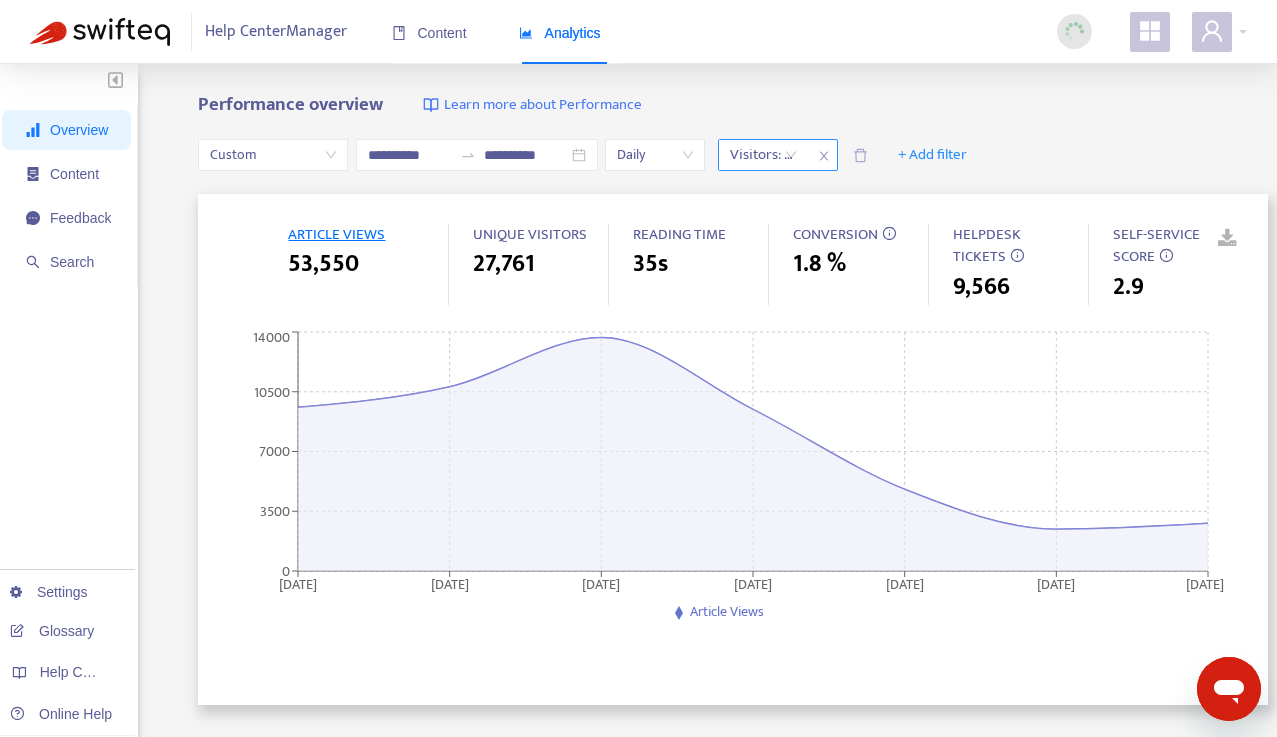 click at bounding box center [753, 155] 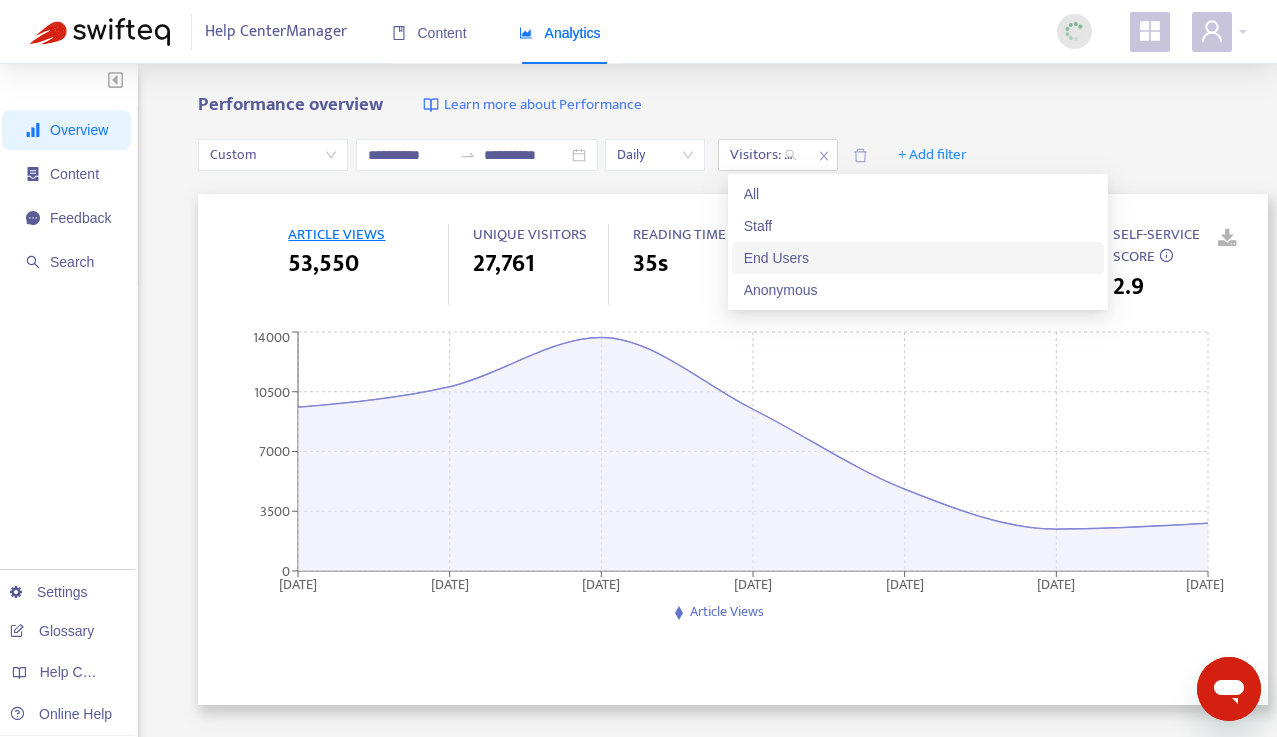 click on "End Users" at bounding box center (918, 258) 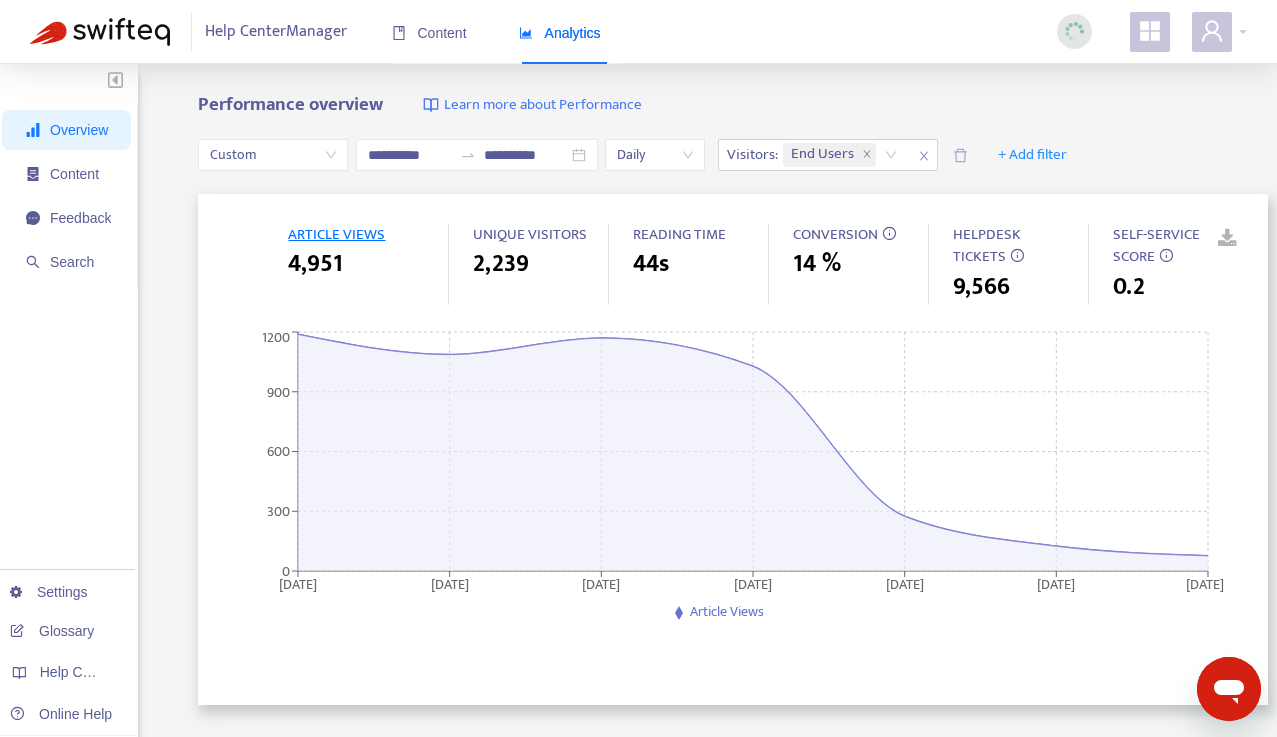 click on "Performance overview Learn more about Performance" at bounding box center [733, 105] 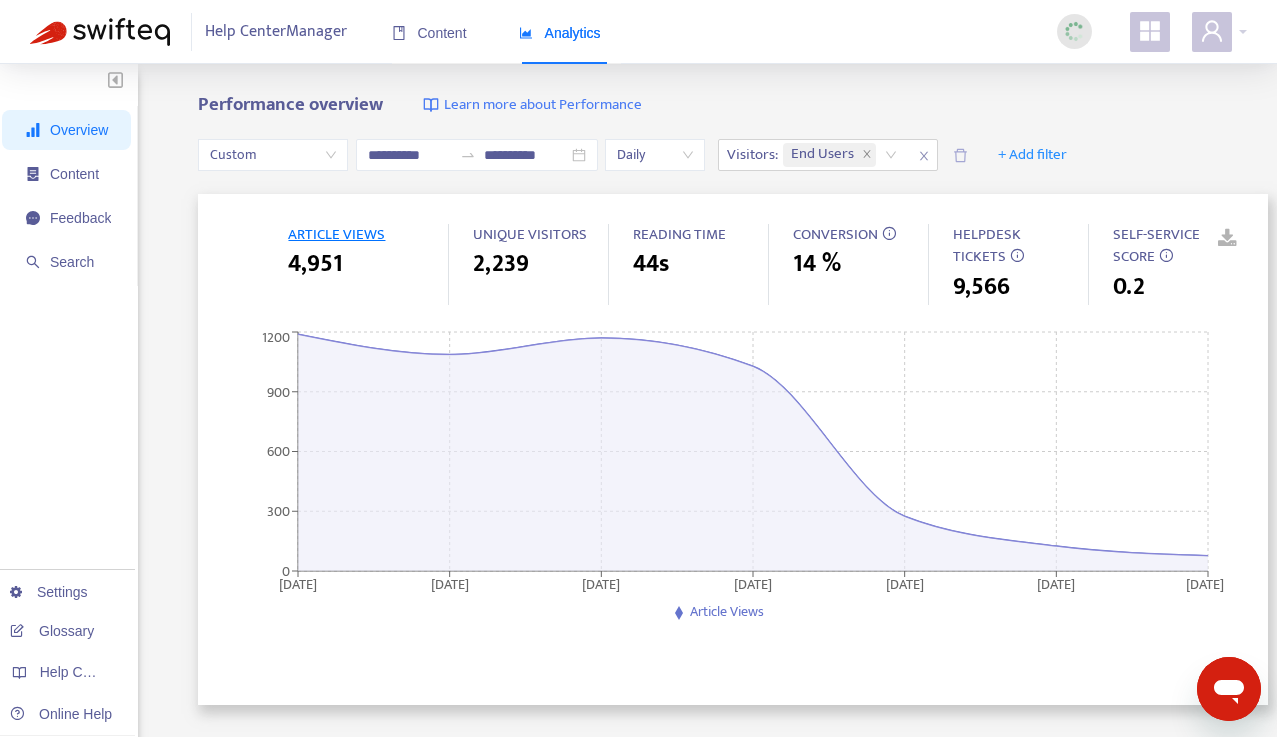 click at bounding box center [1213, 239] 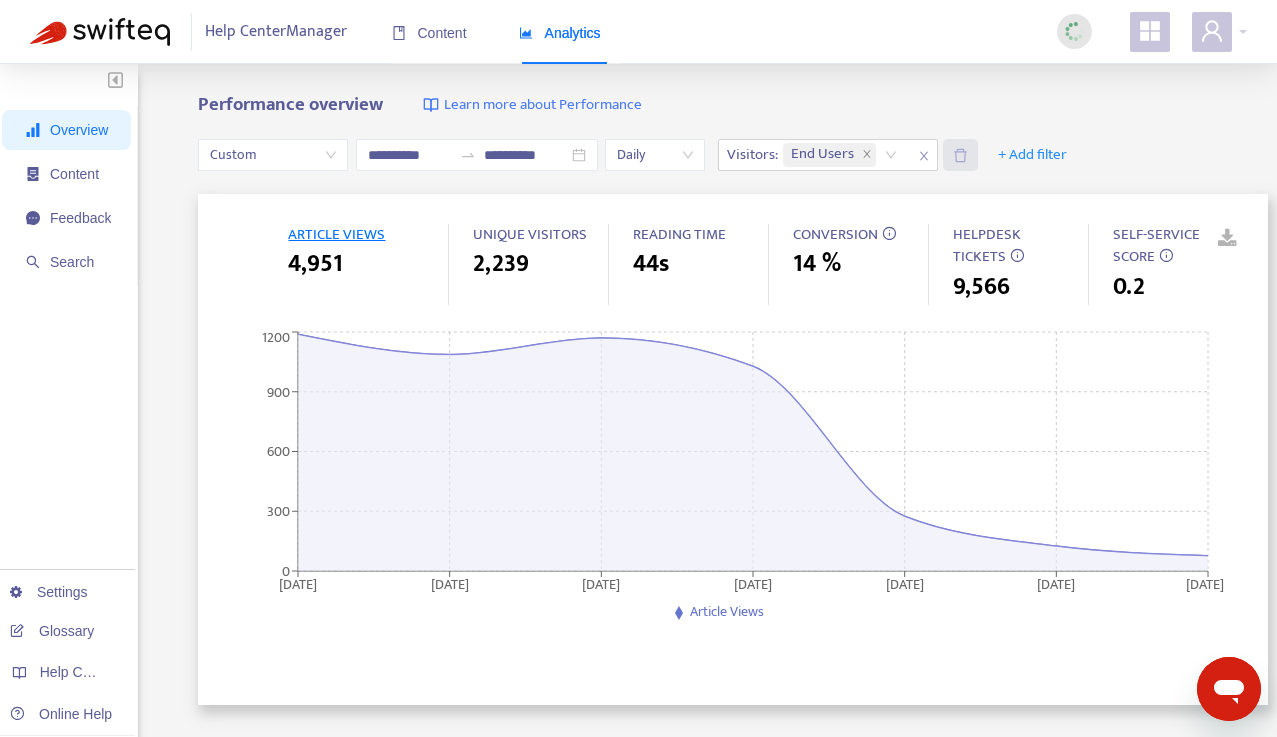 click at bounding box center (960, 155) 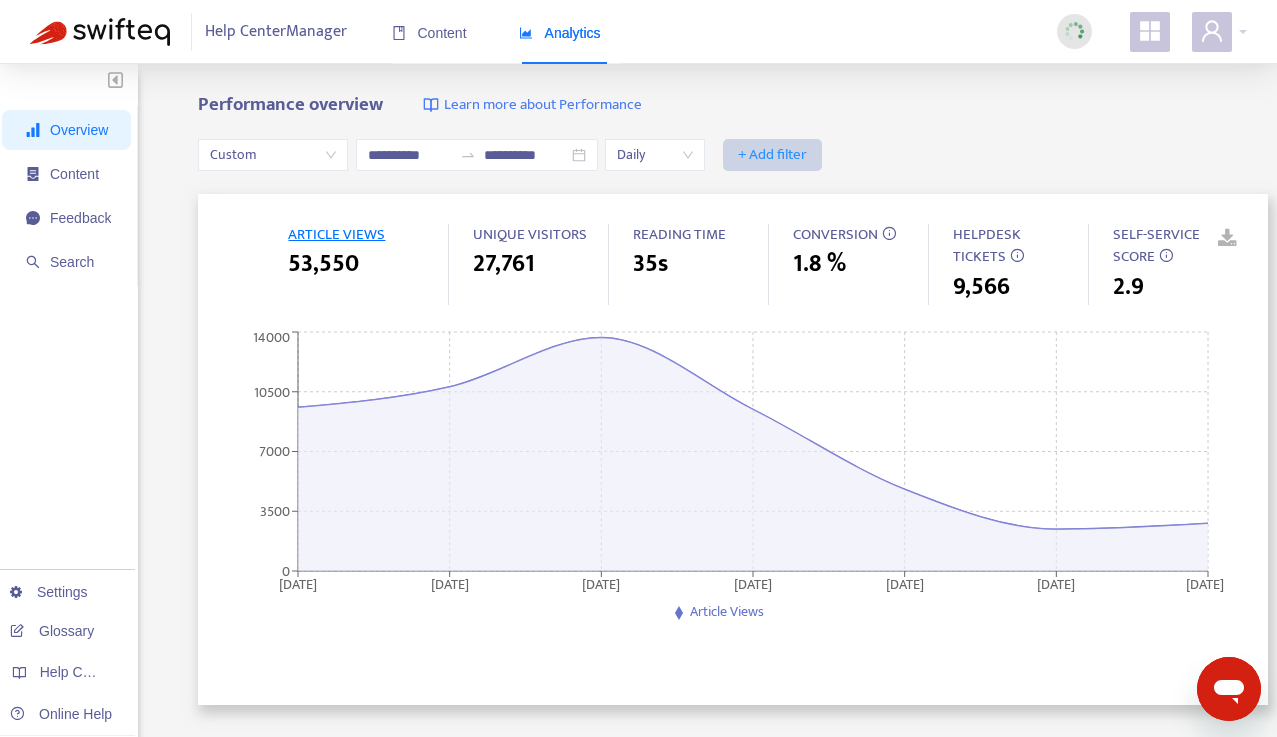 click on "+ Add filter" at bounding box center [772, 155] 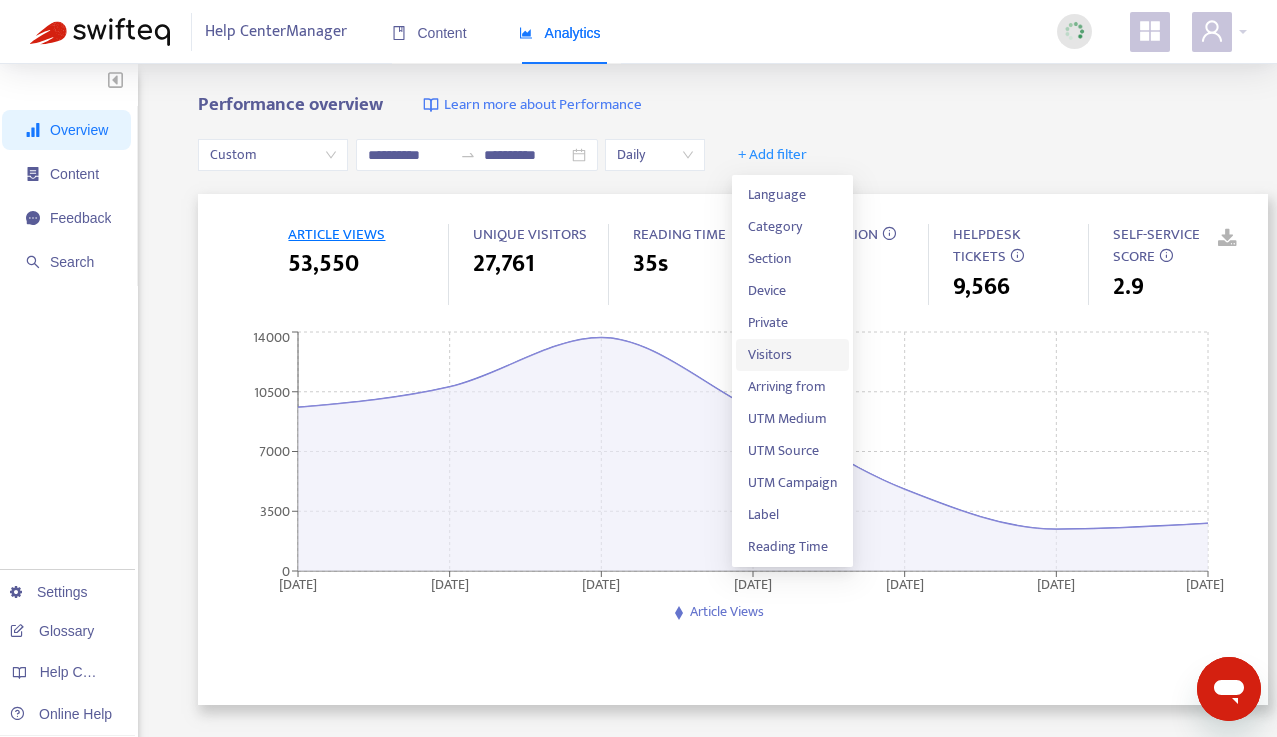 click on "Visitors" at bounding box center (792, 355) 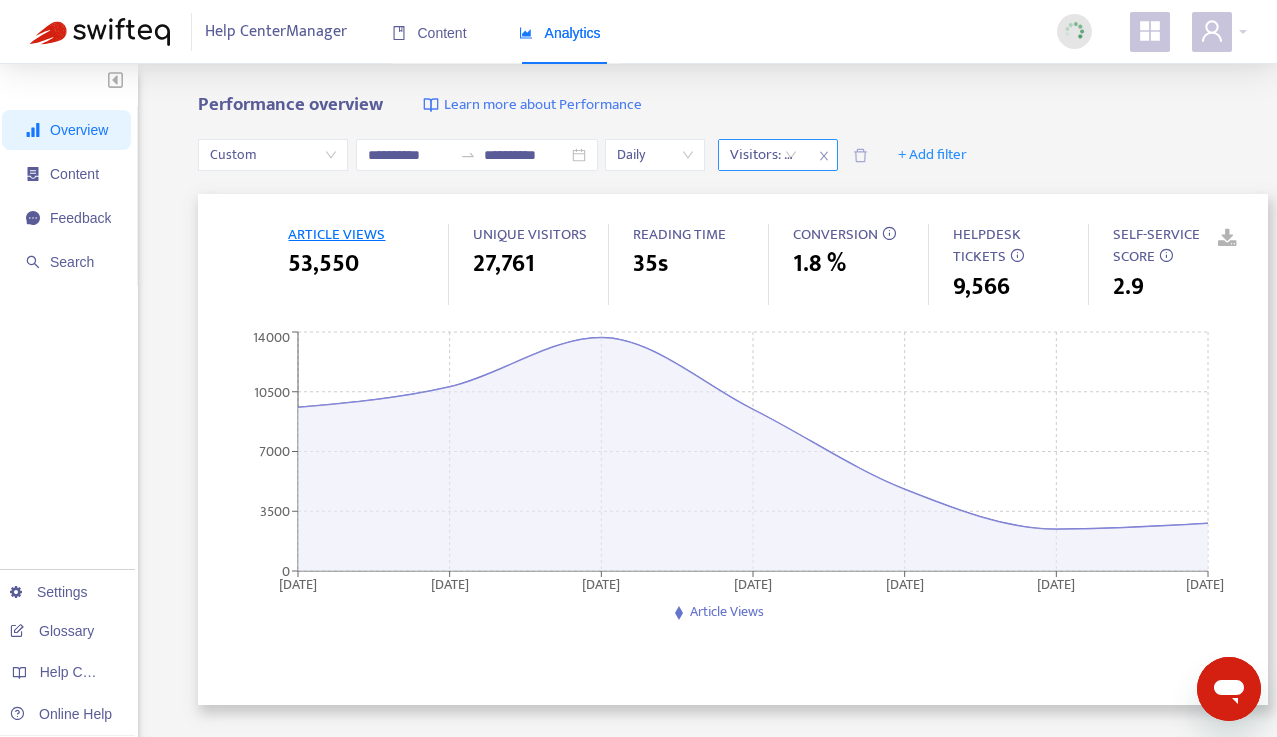 click at bounding box center (753, 155) 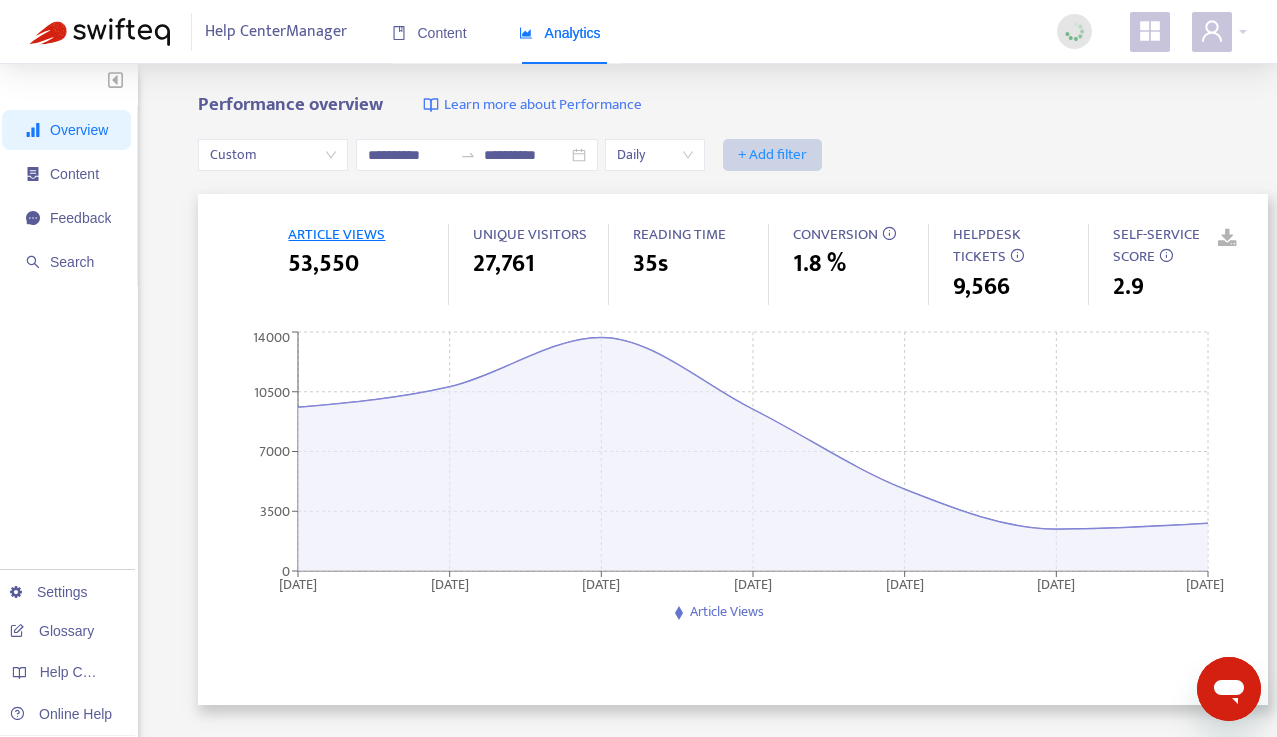 click on "+ Add filter" at bounding box center [772, 155] 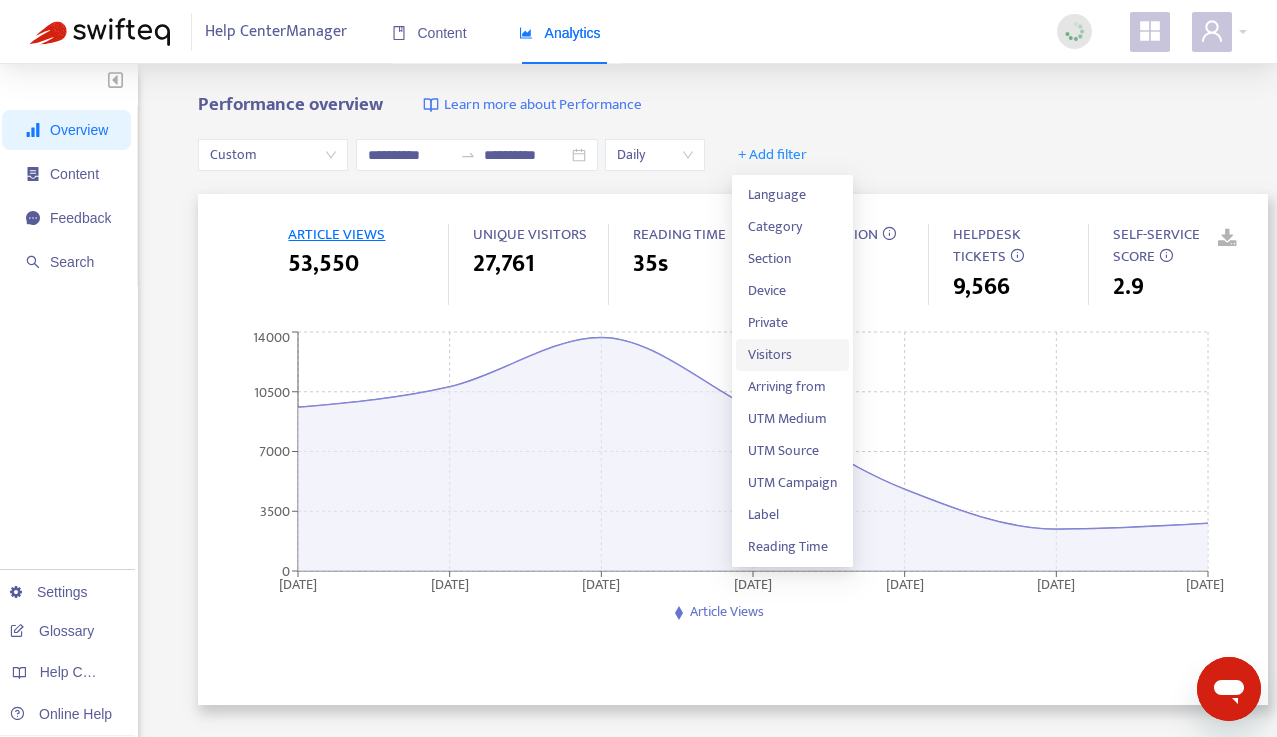 click on "Visitors" at bounding box center (792, 355) 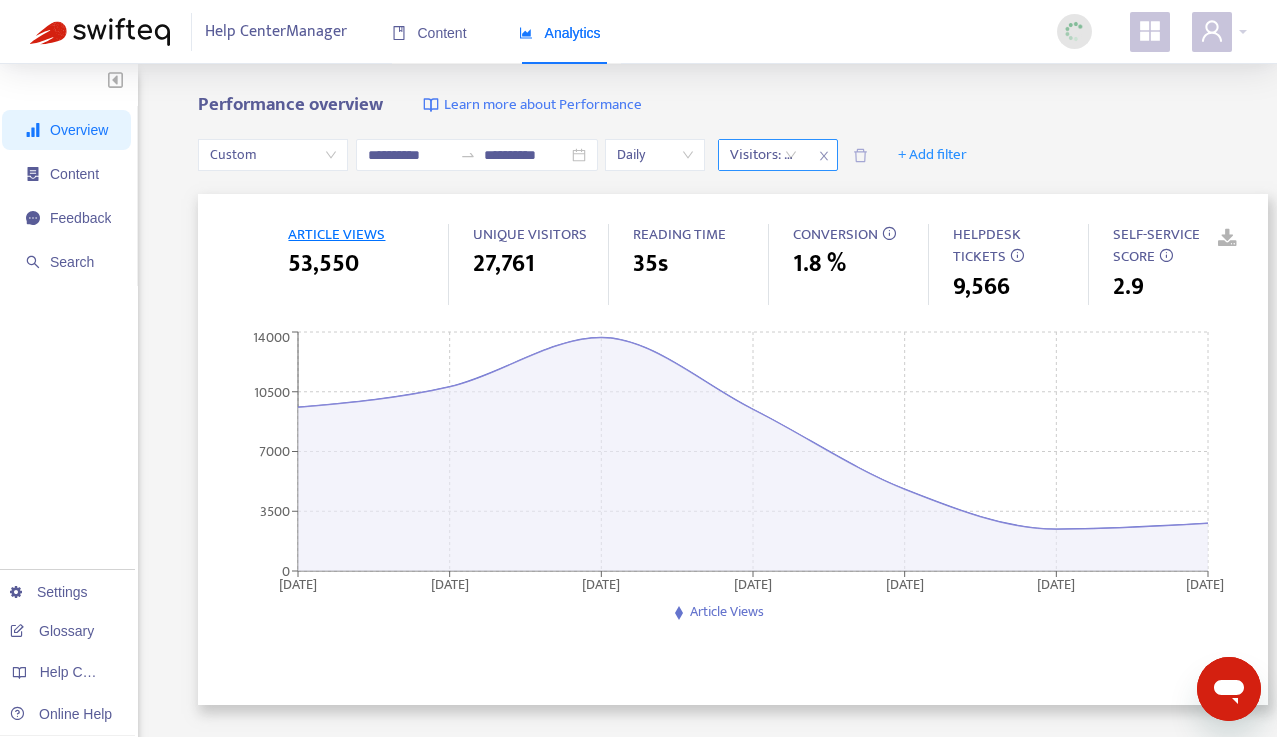 click at bounding box center (753, 155) 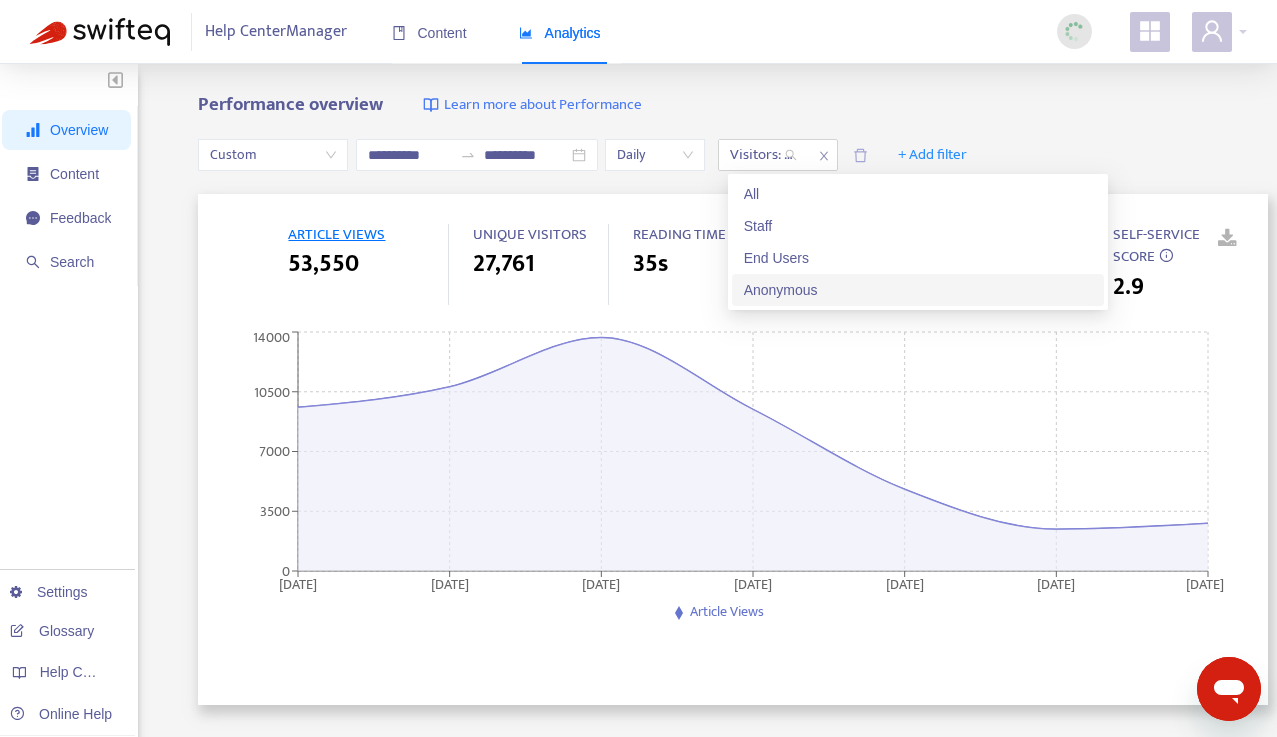 click on "Anonymous" at bounding box center [918, 290] 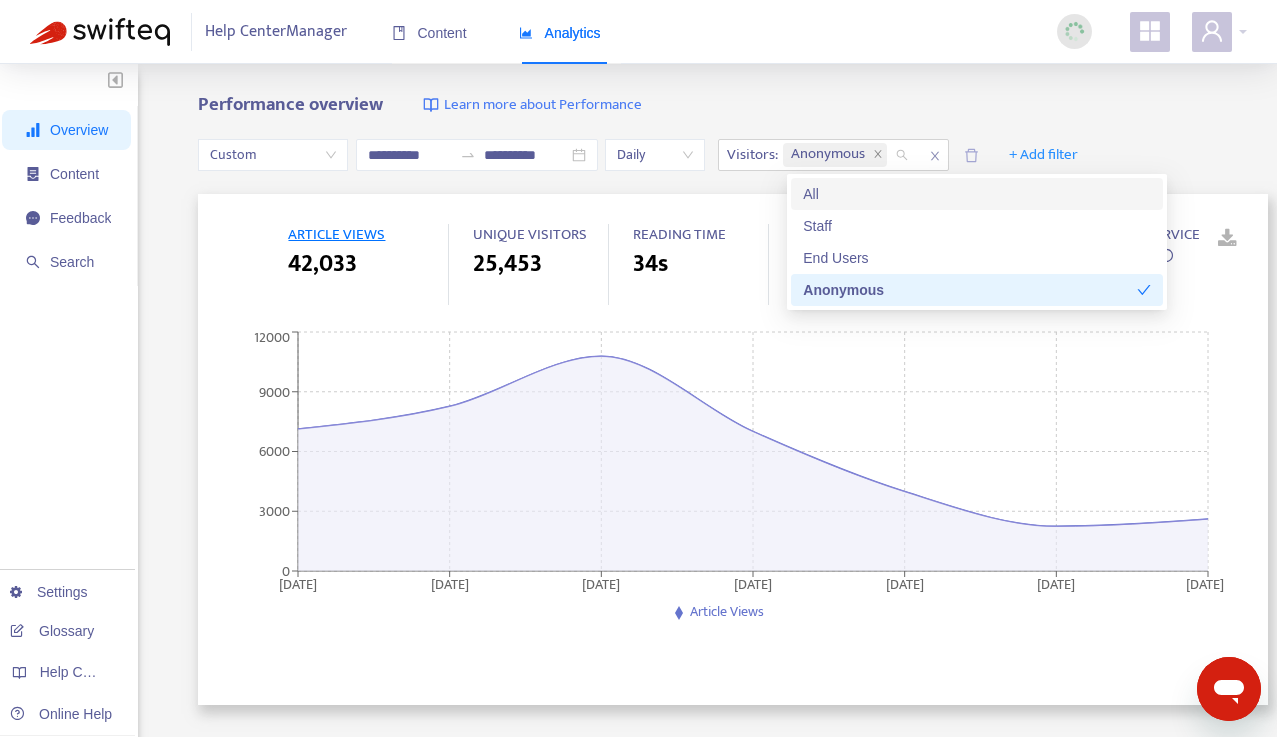 click on "**********" at bounding box center (733, 155) 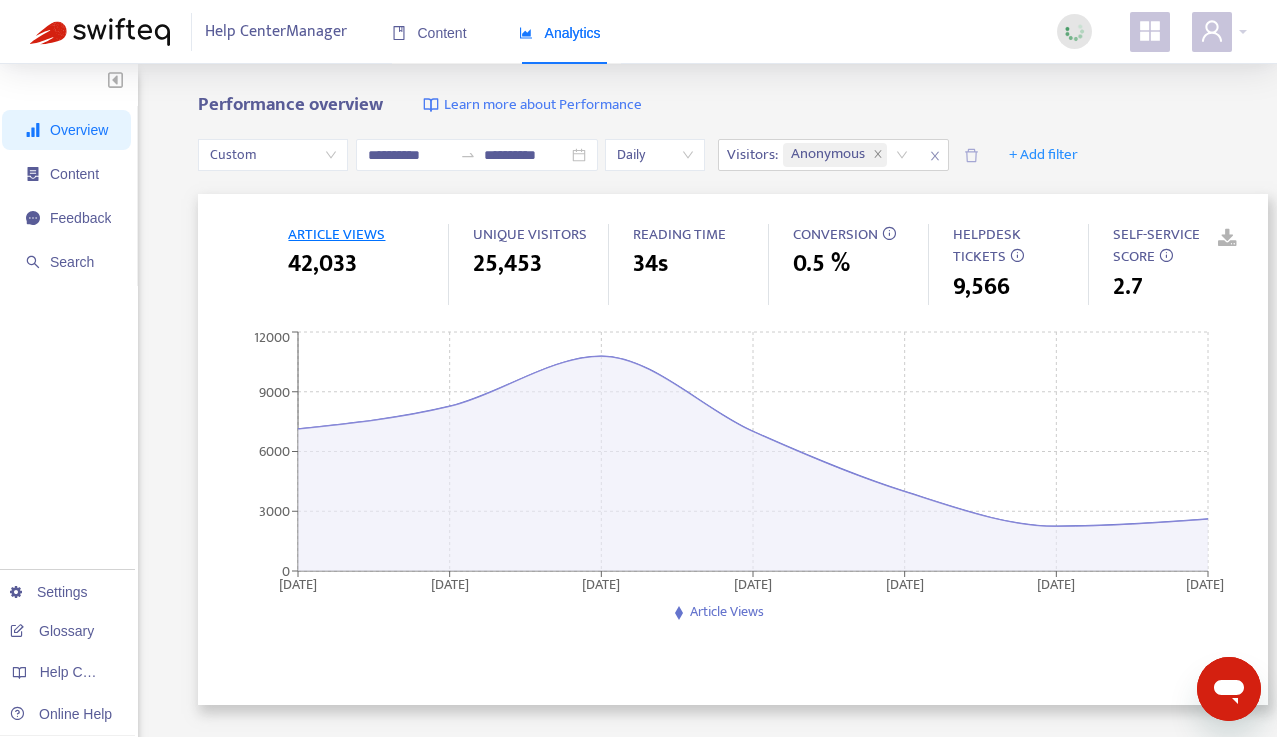 click on "SELF-SERVICE SCORE" at bounding box center (1180, 246) 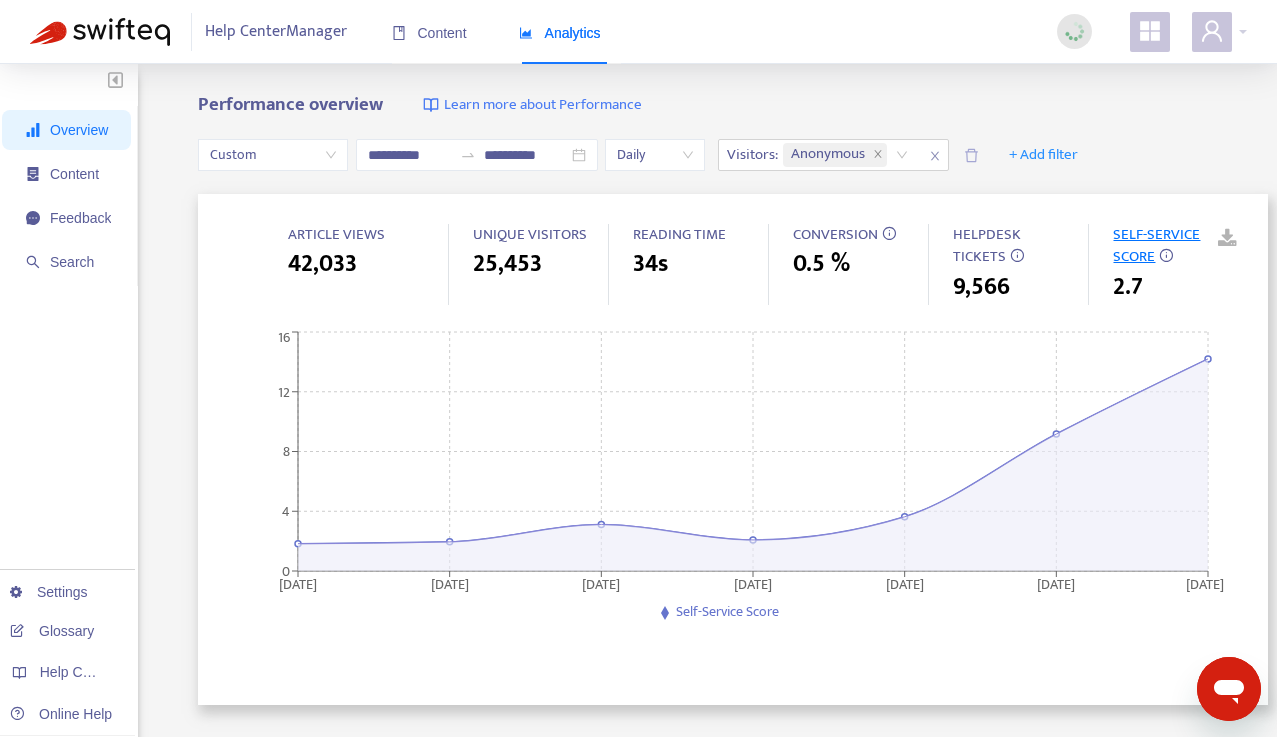 click at bounding box center (1213, 239) 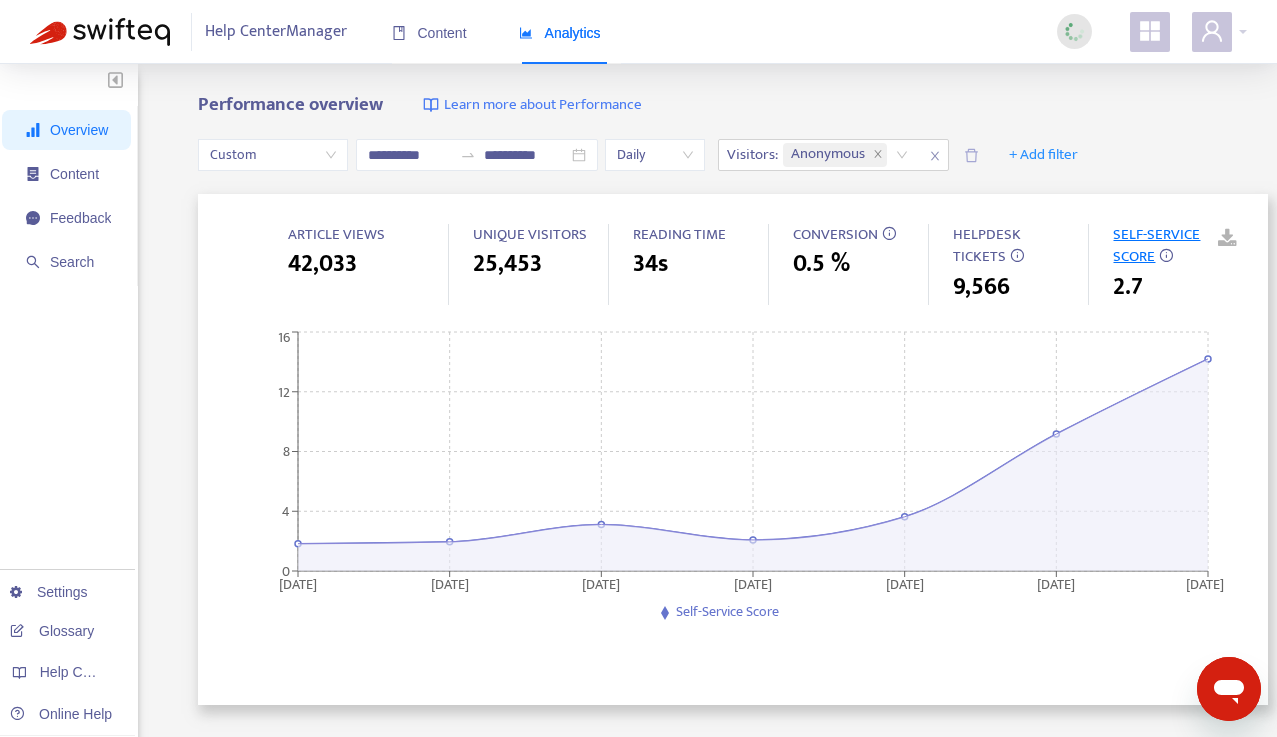 click on "42,033" at bounding box center [322, 264] 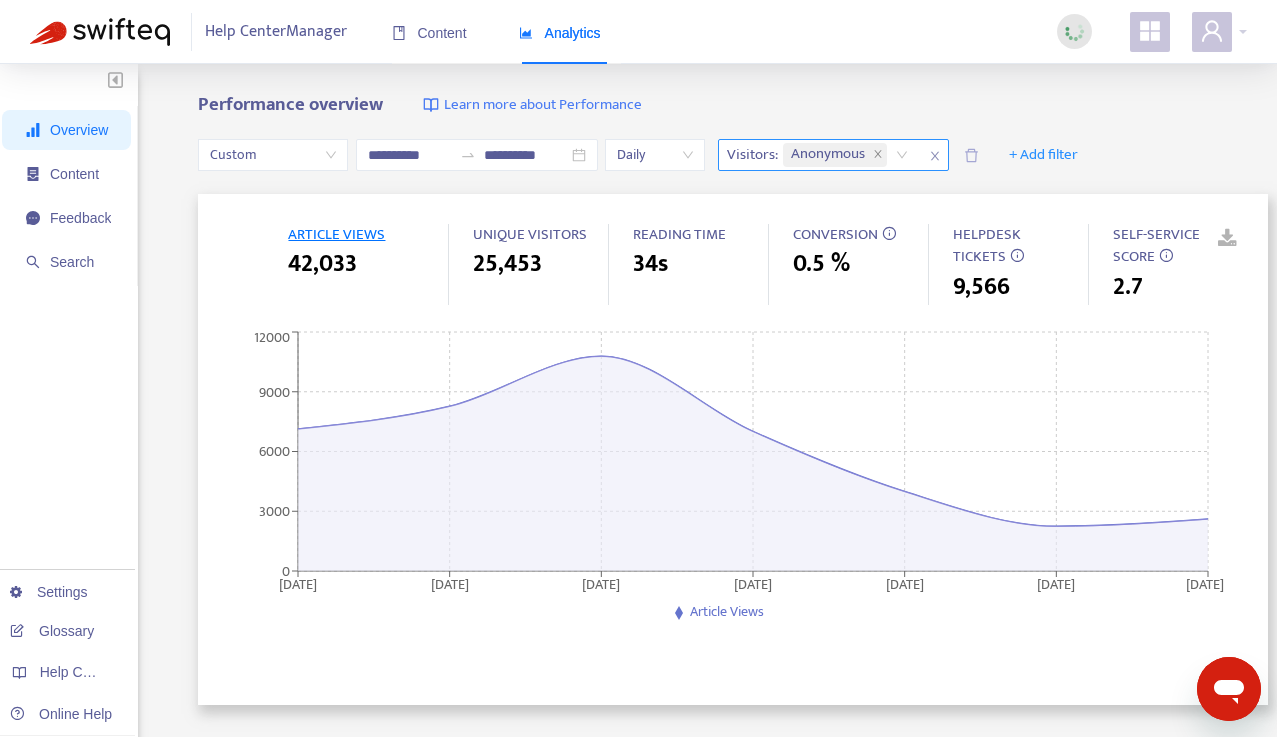 click 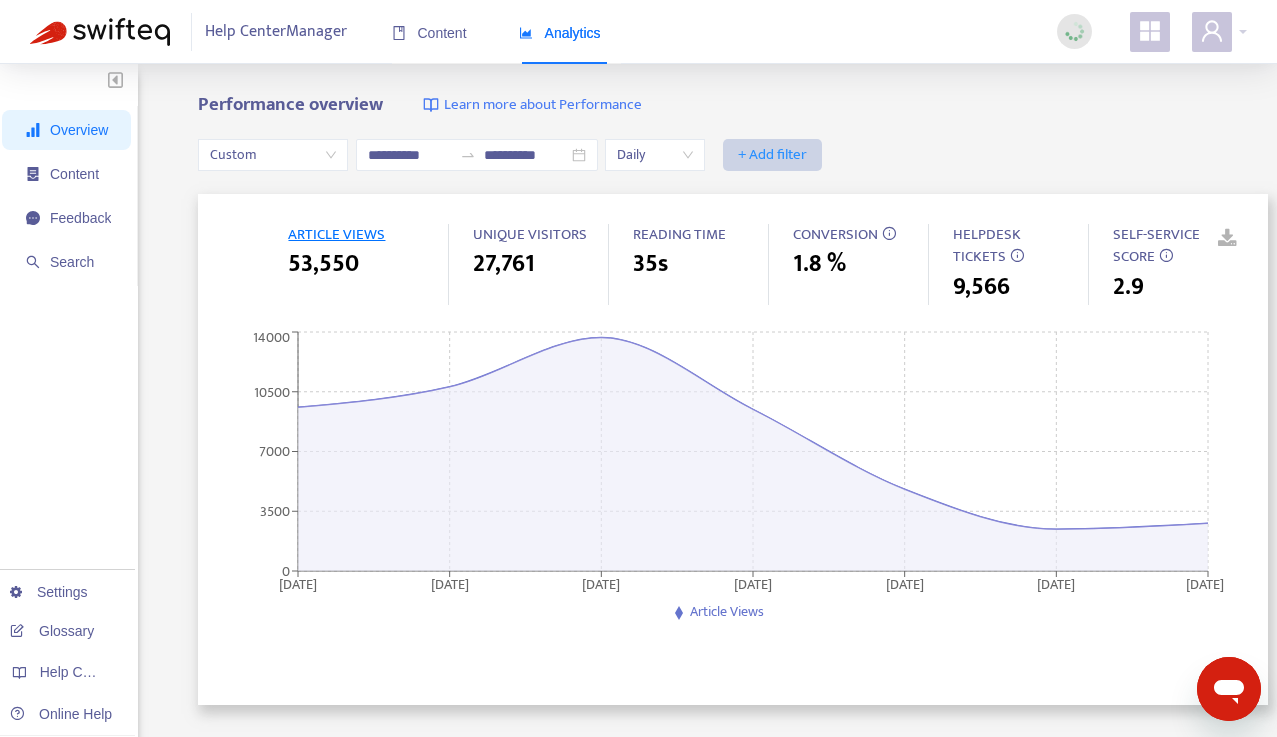 click on "+ Add filter" at bounding box center [772, 155] 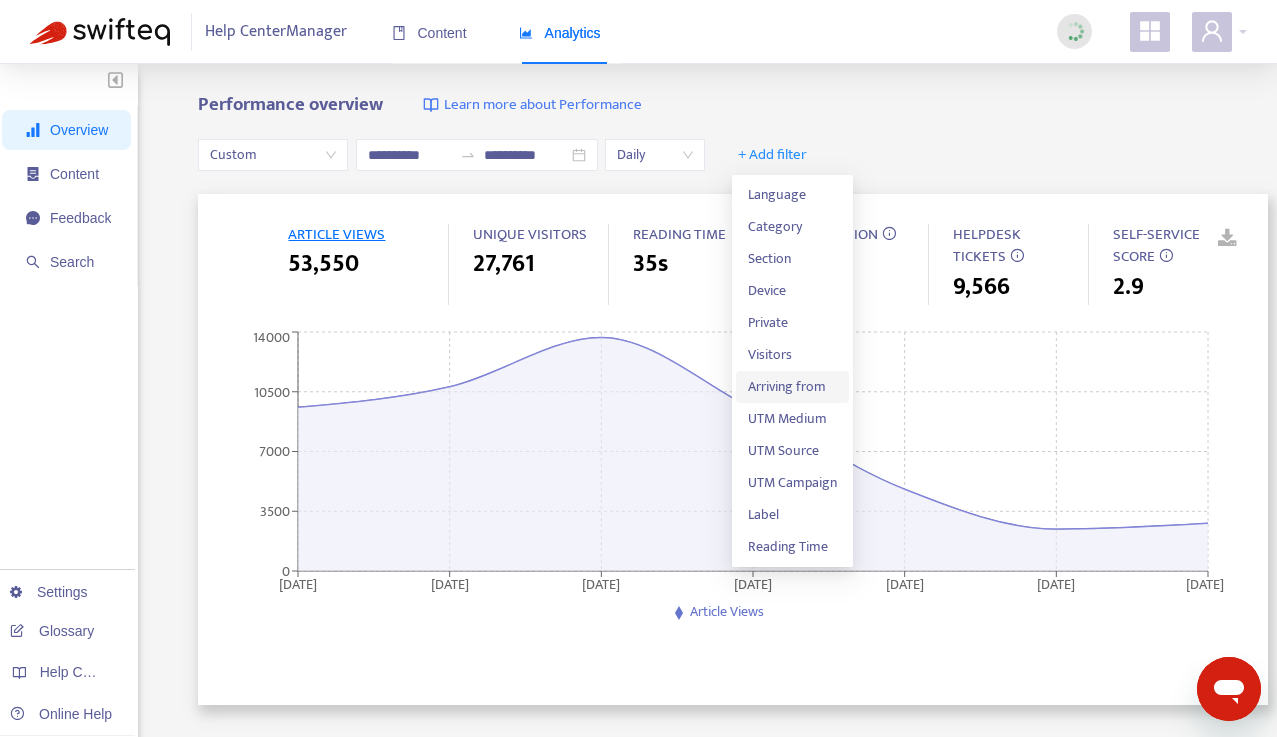 click on "Arriving from" at bounding box center (792, 387) 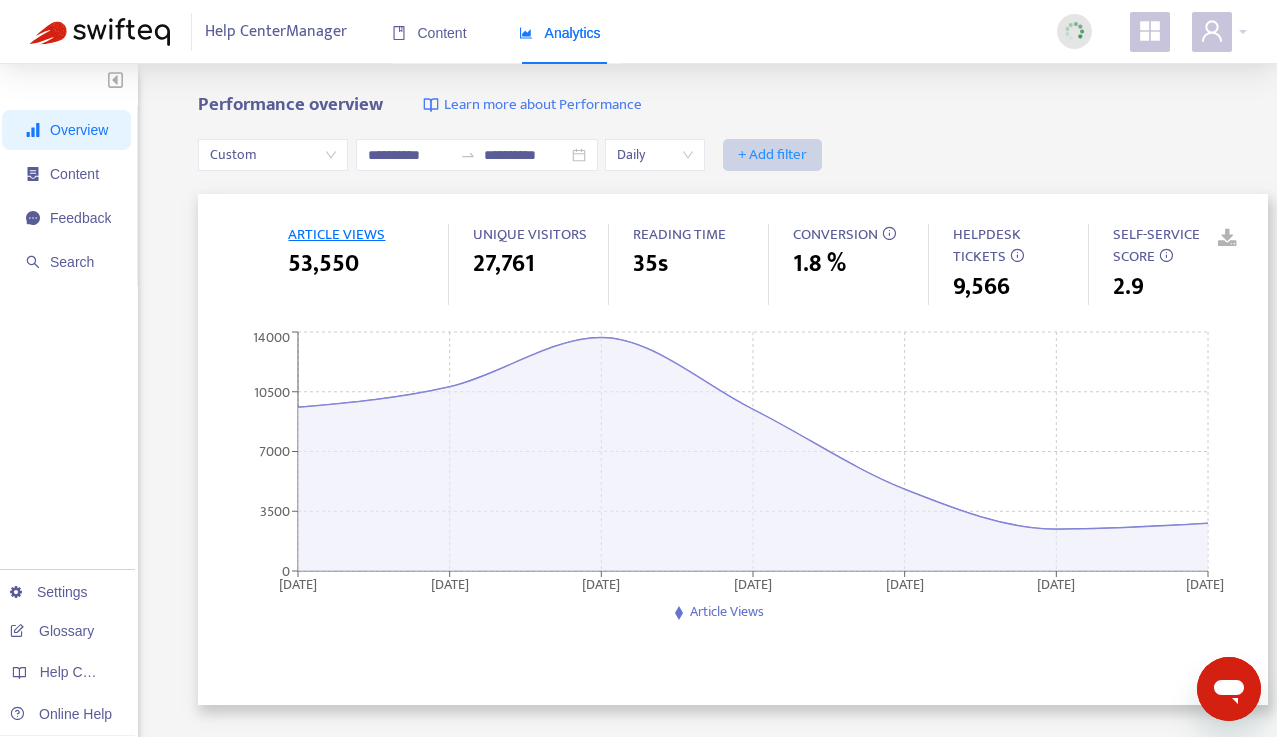 click on "+ Add filter" at bounding box center (772, 155) 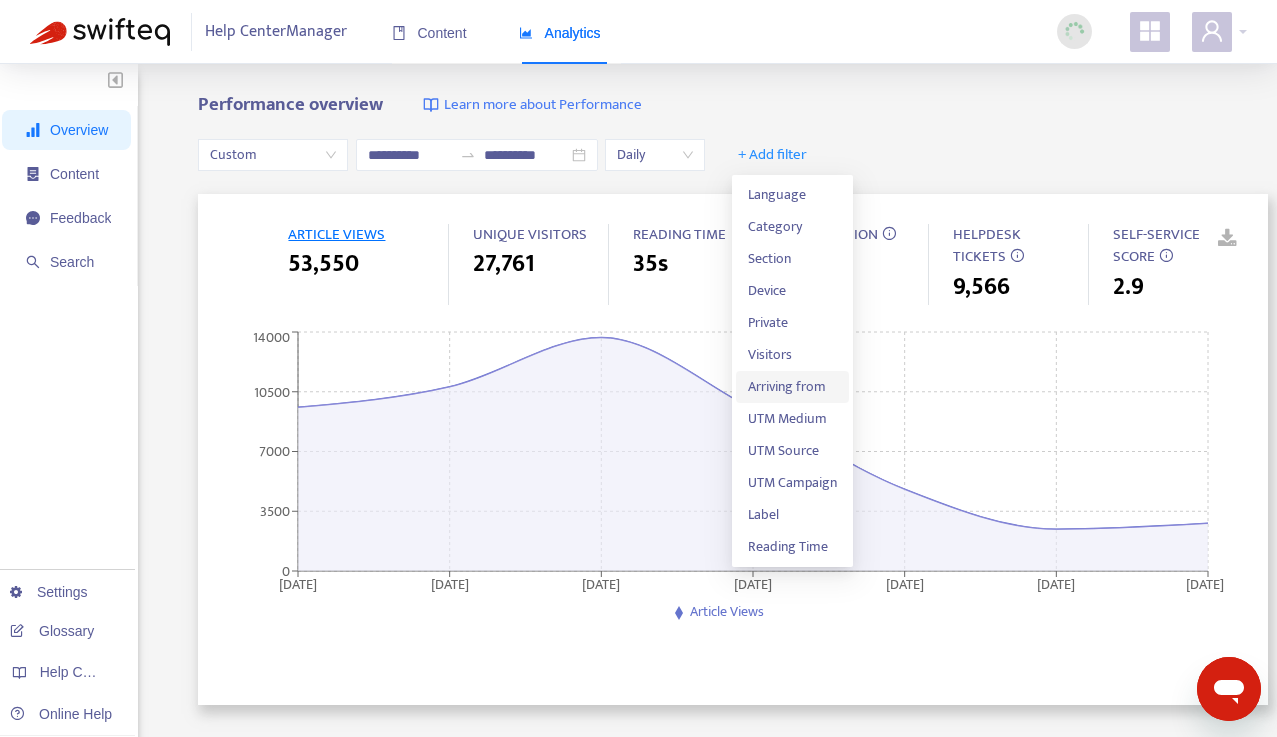click on "Arriving from" at bounding box center [792, 387] 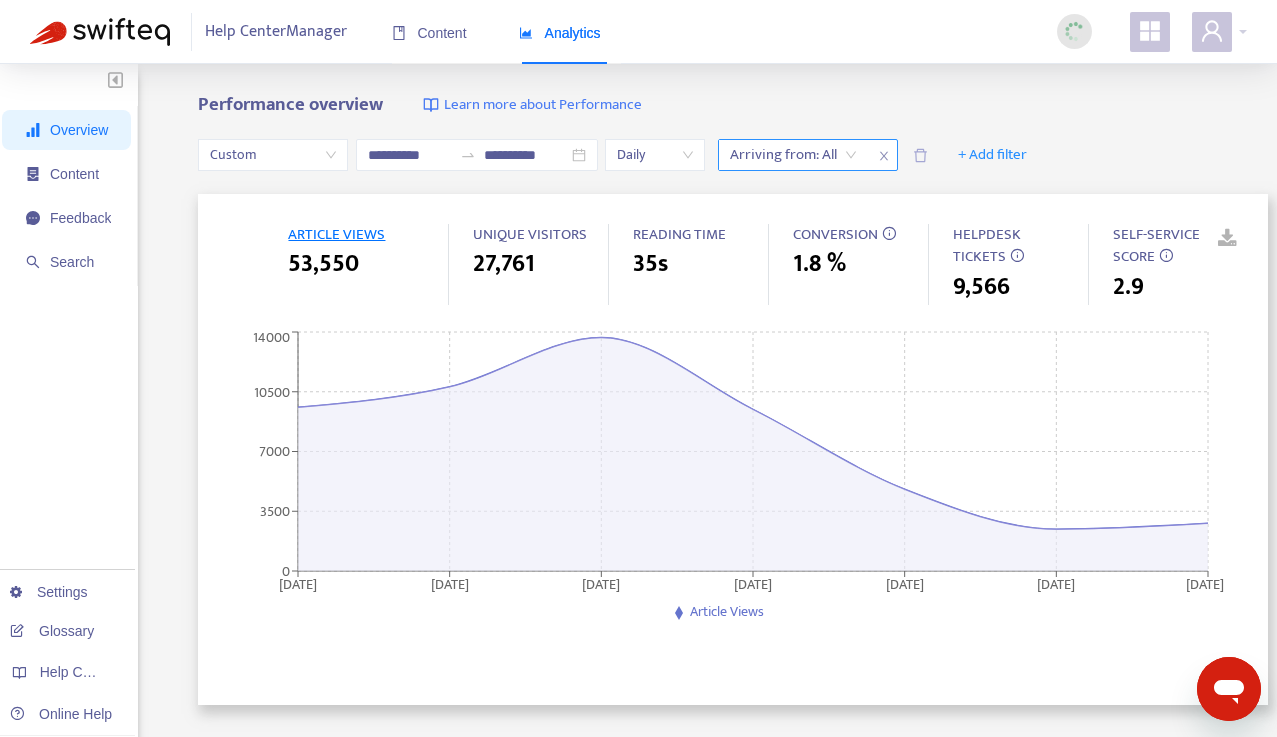 click at bounding box center (783, 155) 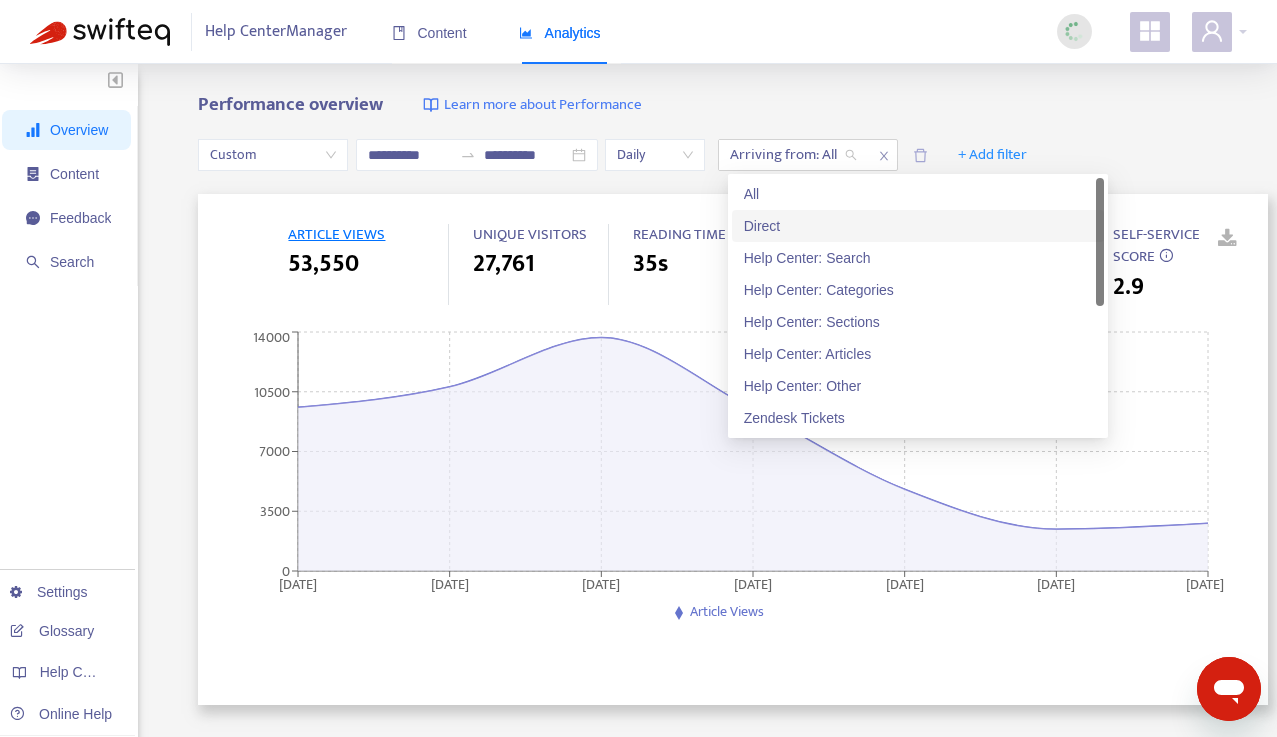 click on "Direct" at bounding box center [918, 226] 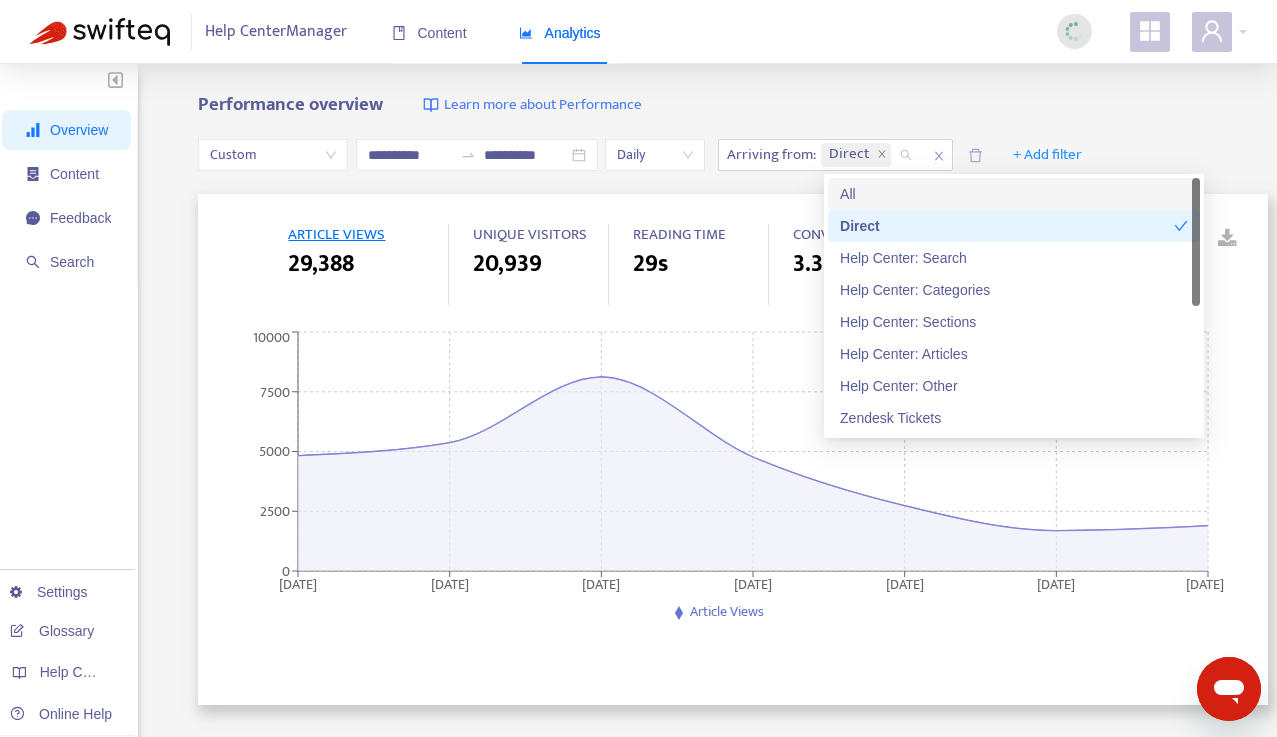 click on "**********" at bounding box center [638, 664] 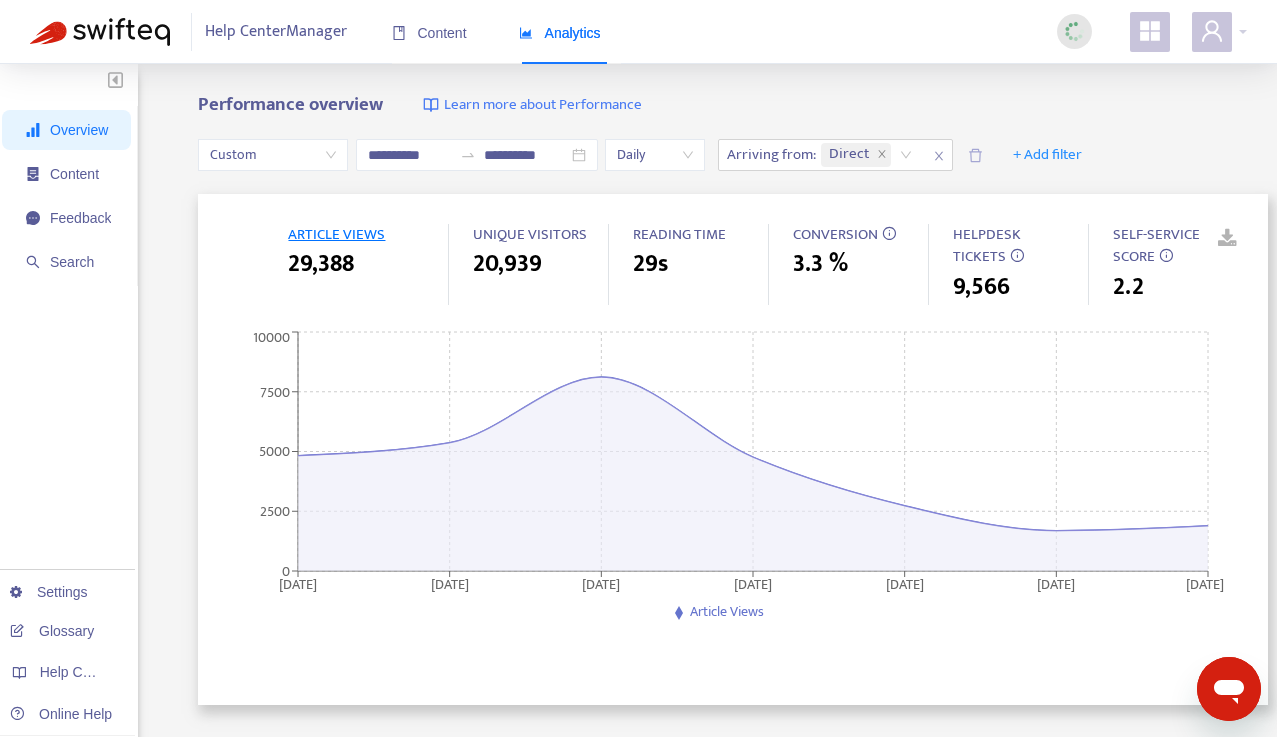 click at bounding box center (1213, 239) 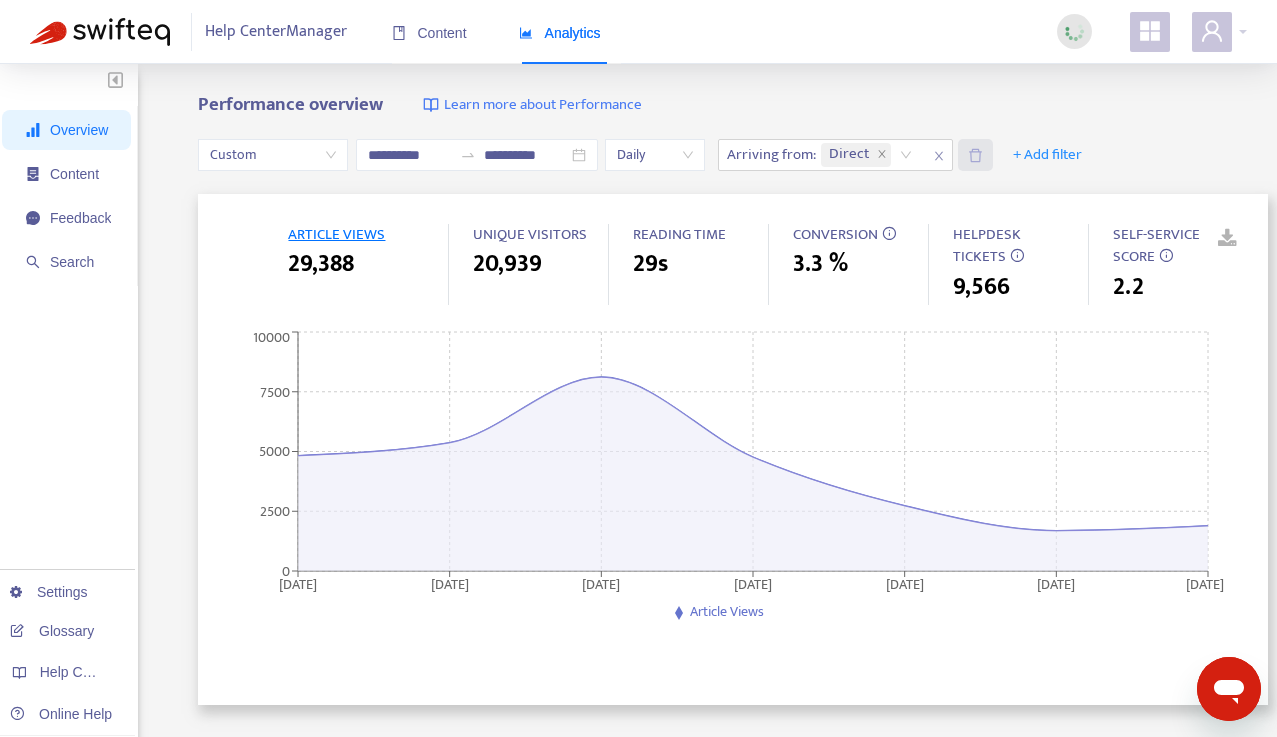 click 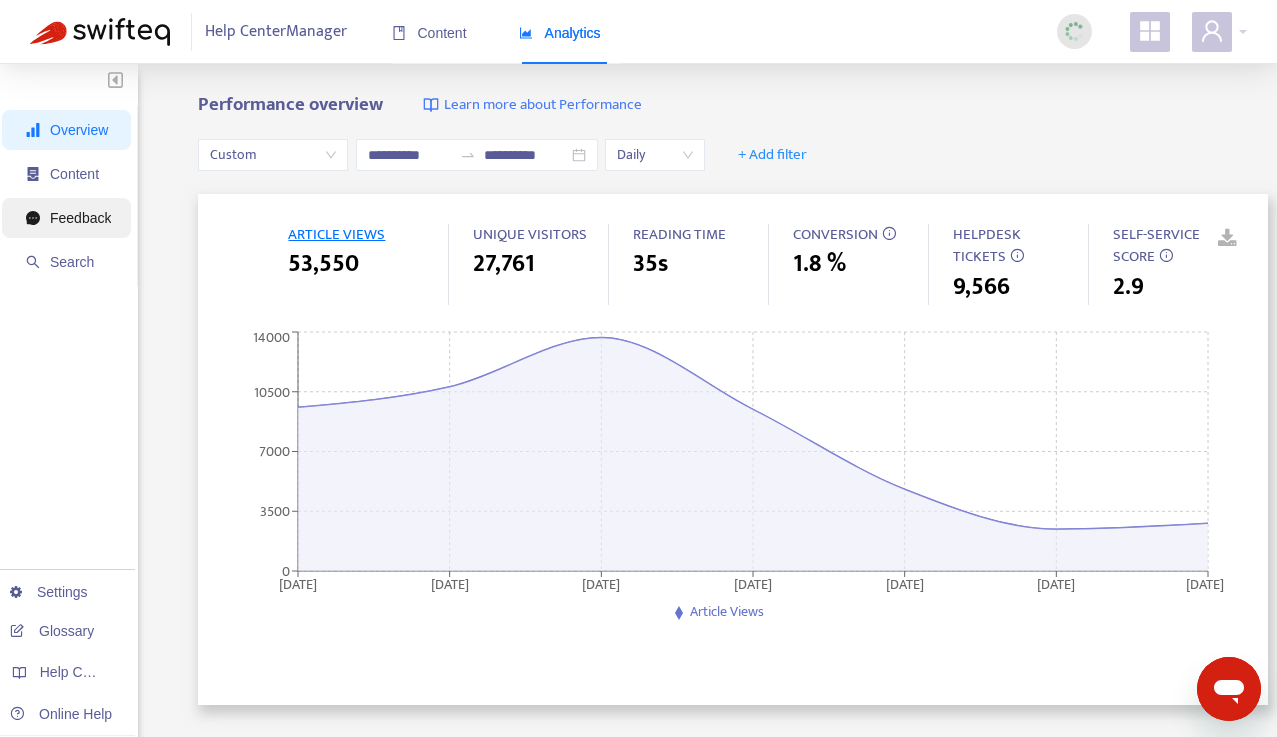 click on "Feedback" at bounding box center [80, 218] 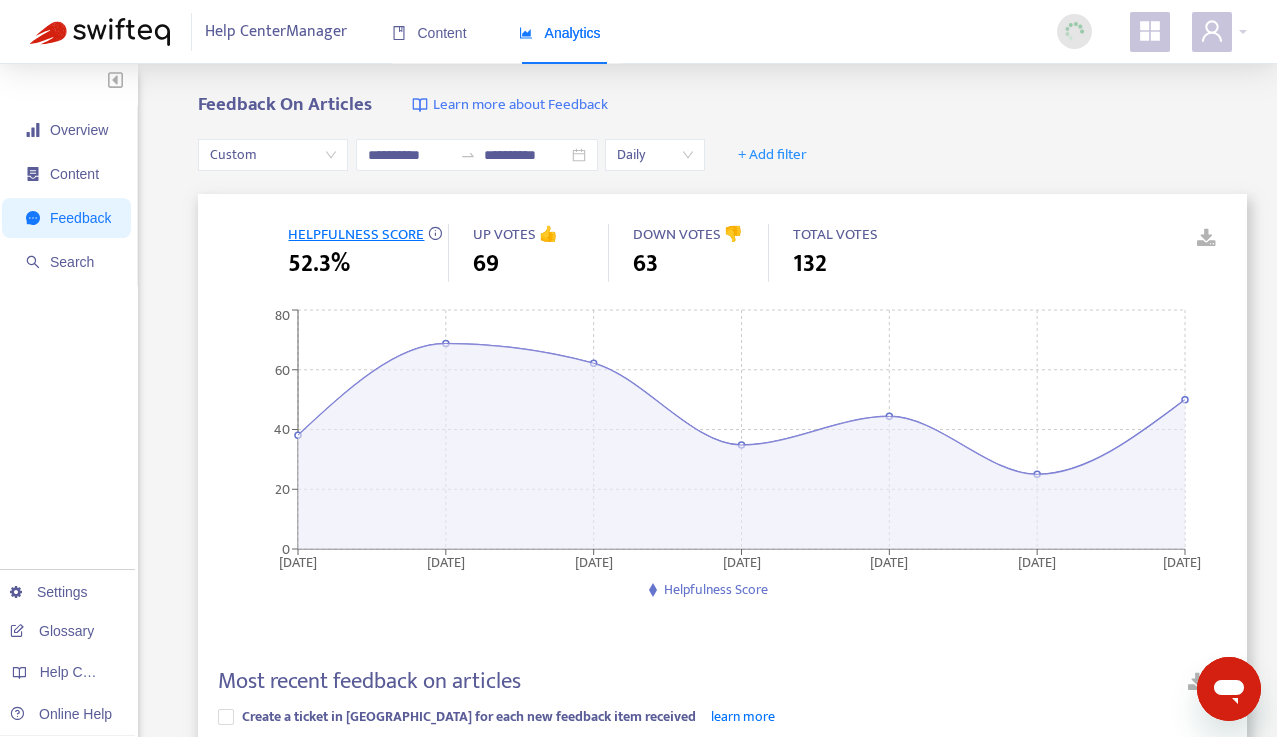 click at bounding box center [1192, 239] 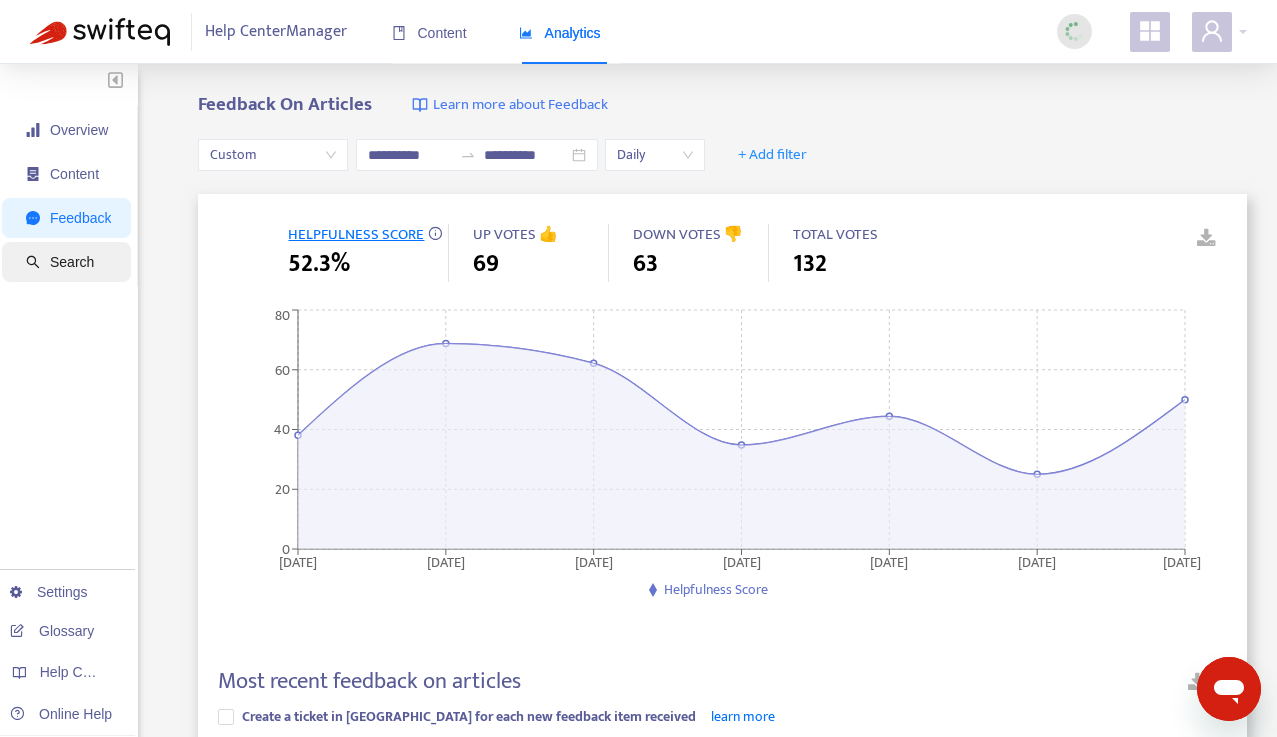 click on "Search" at bounding box center (68, 262) 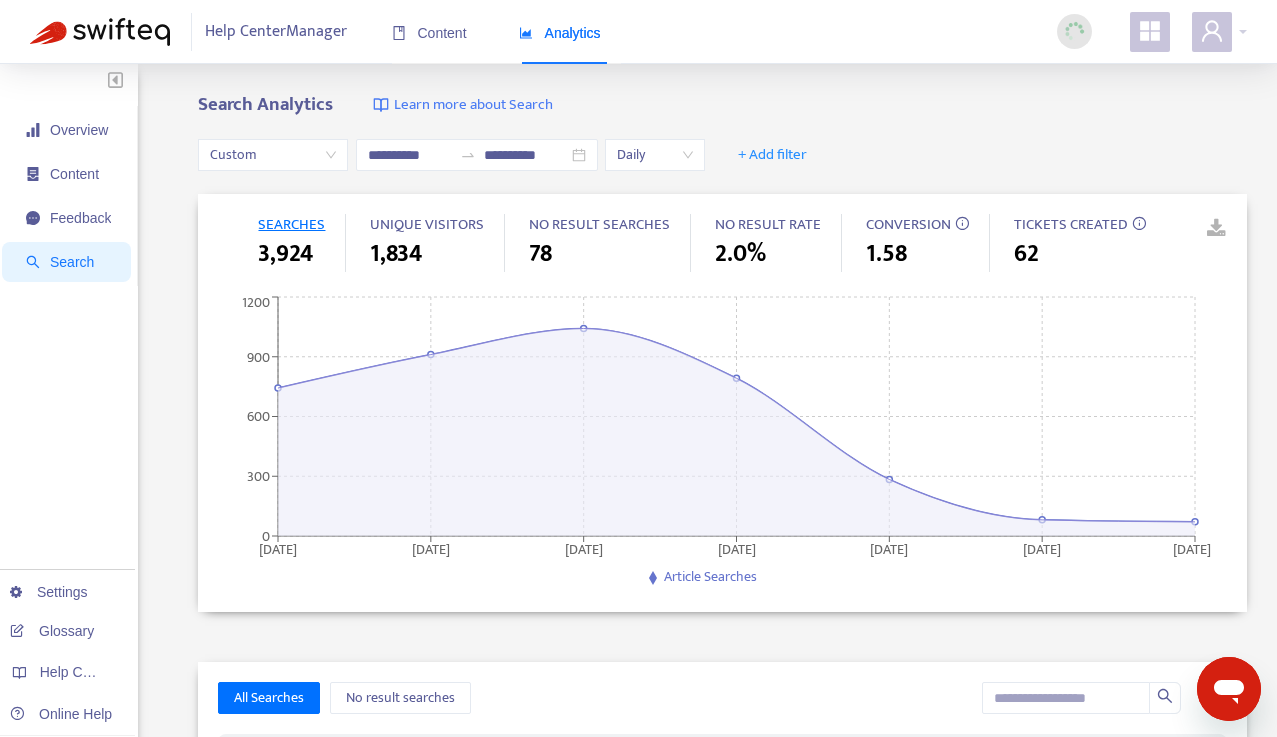 click at bounding box center (1202, 229) 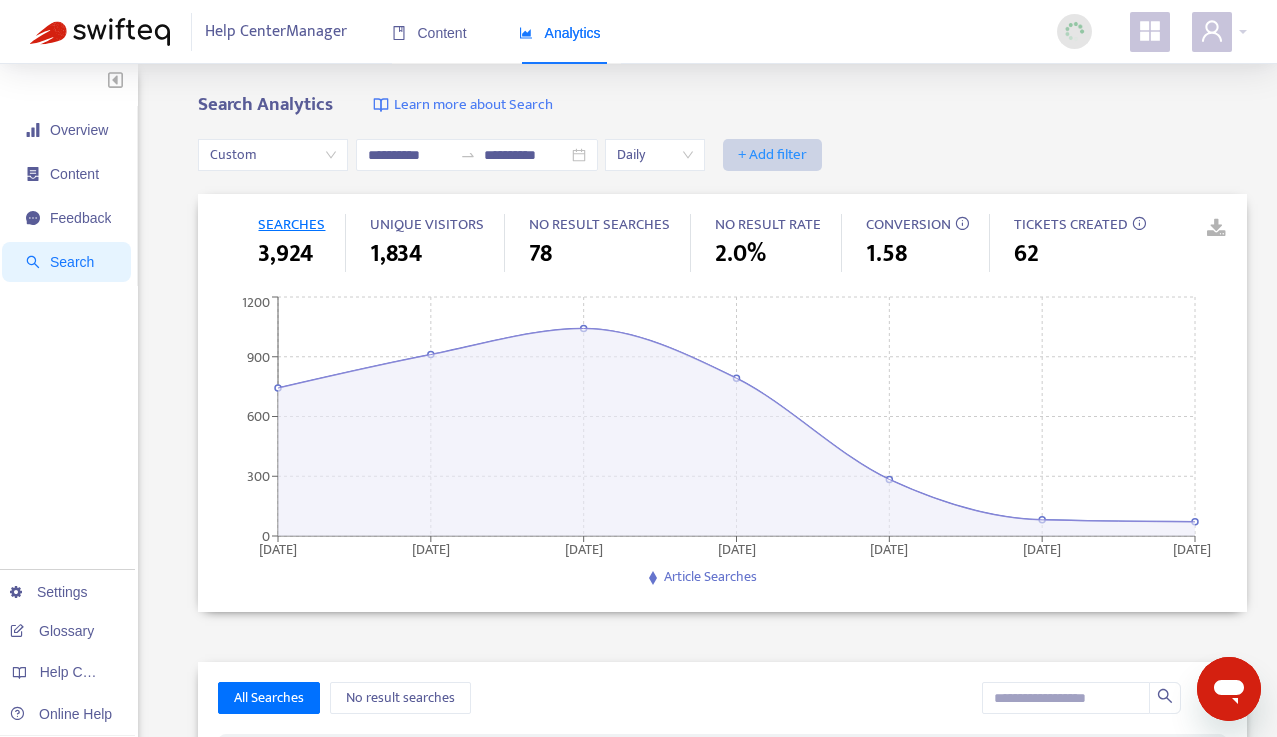 click on "+ Add filter" at bounding box center (772, 155) 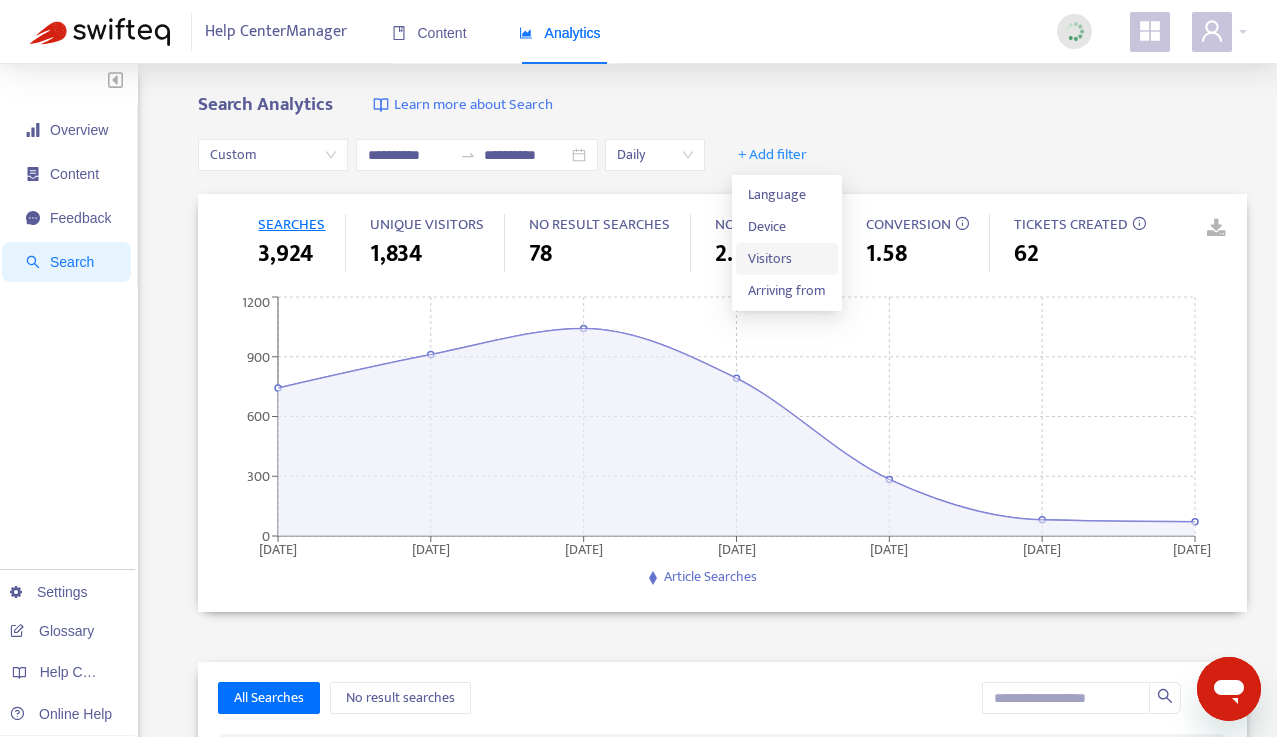click on "Visitors" at bounding box center [787, 259] 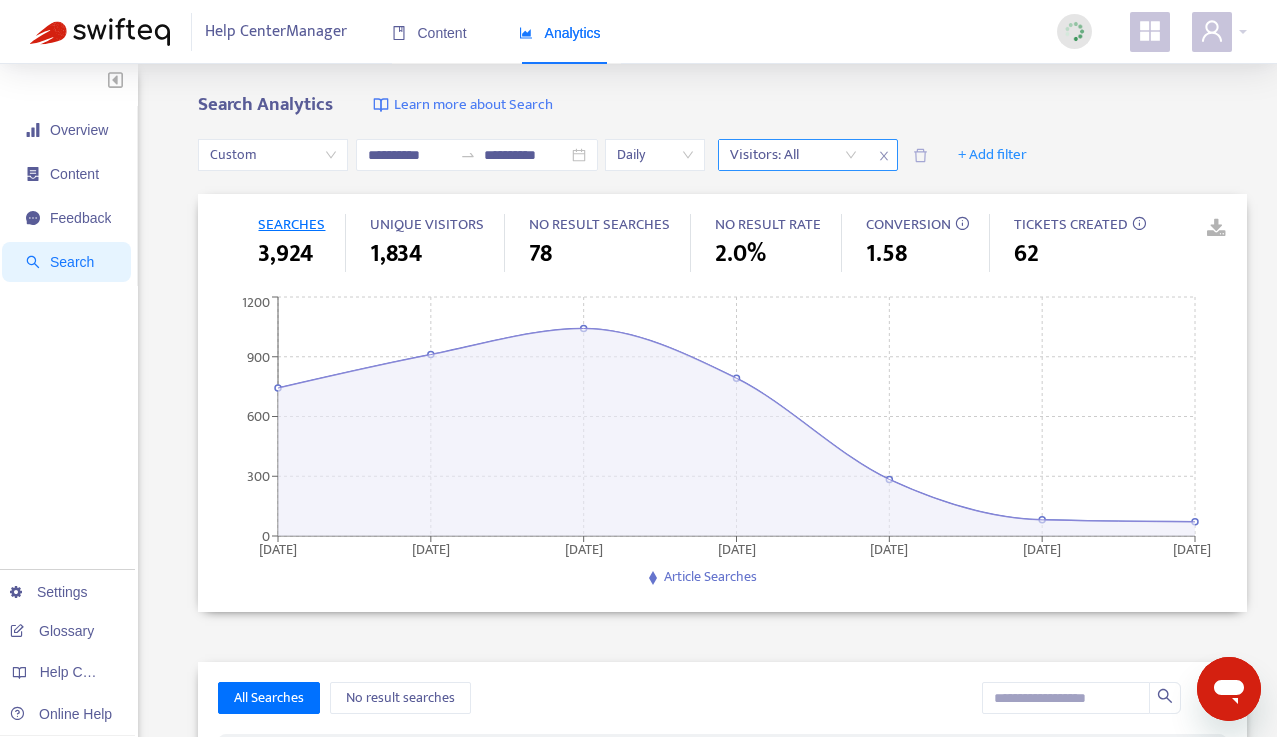 click at bounding box center [783, 155] 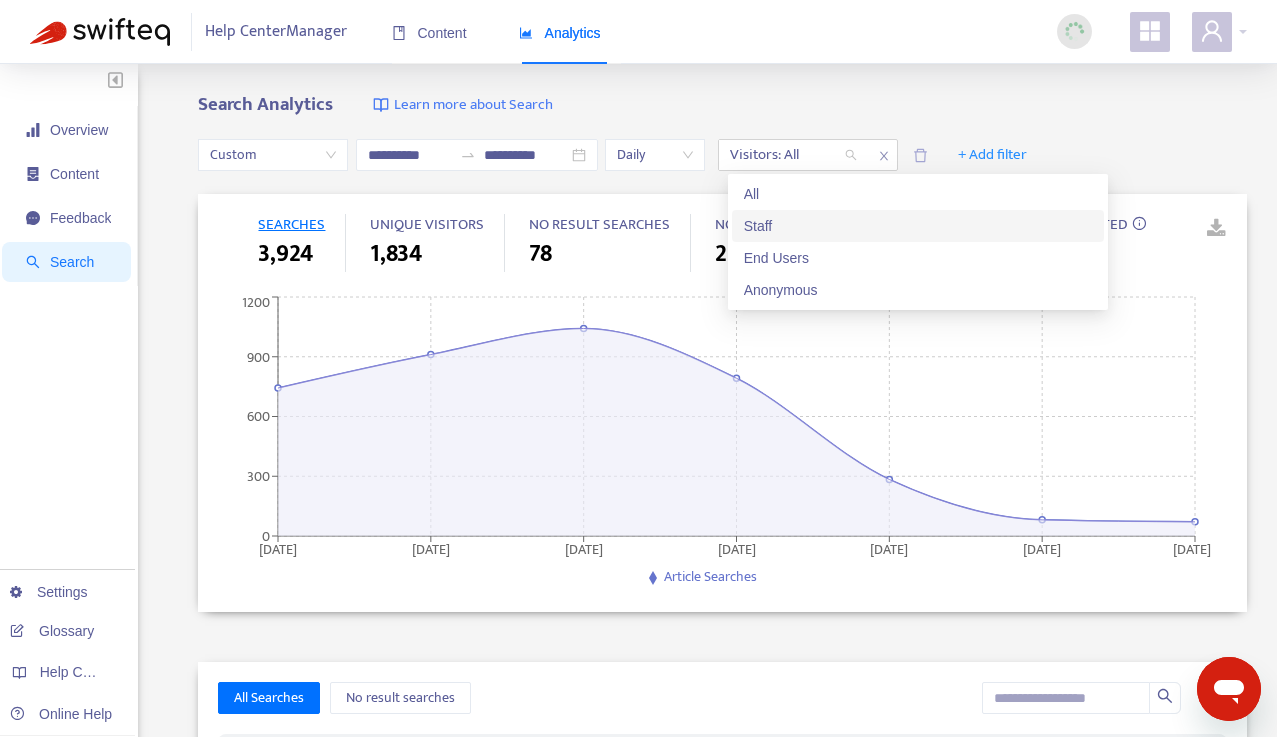 click on "Staff" at bounding box center [918, 226] 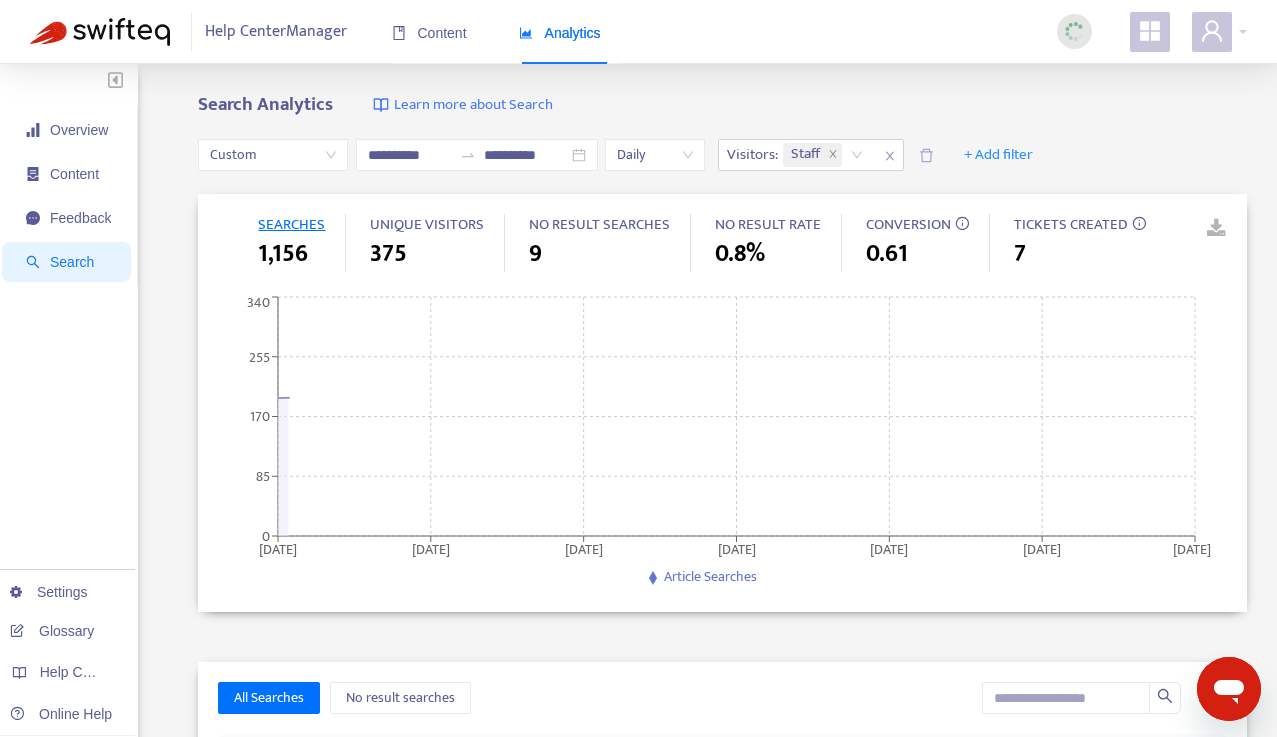 click on "Search Analytics Learn more about Search" at bounding box center (722, 105) 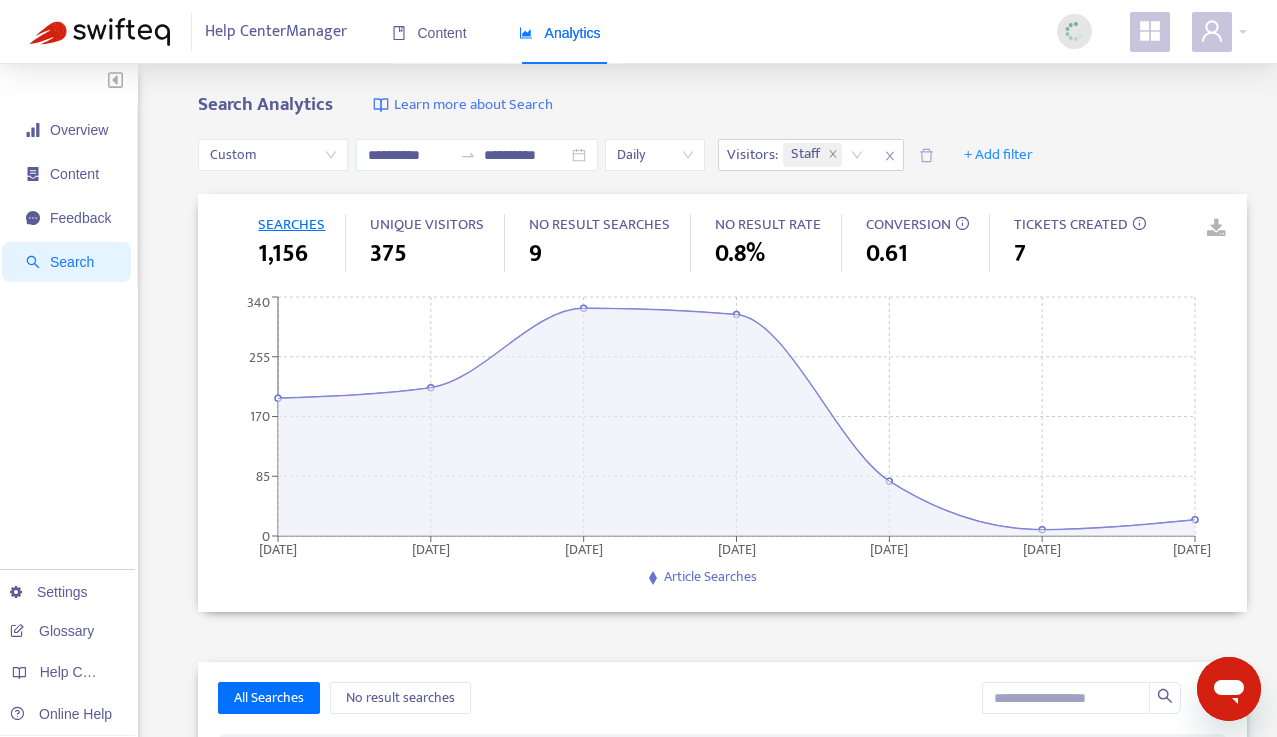 click at bounding box center (1202, 229) 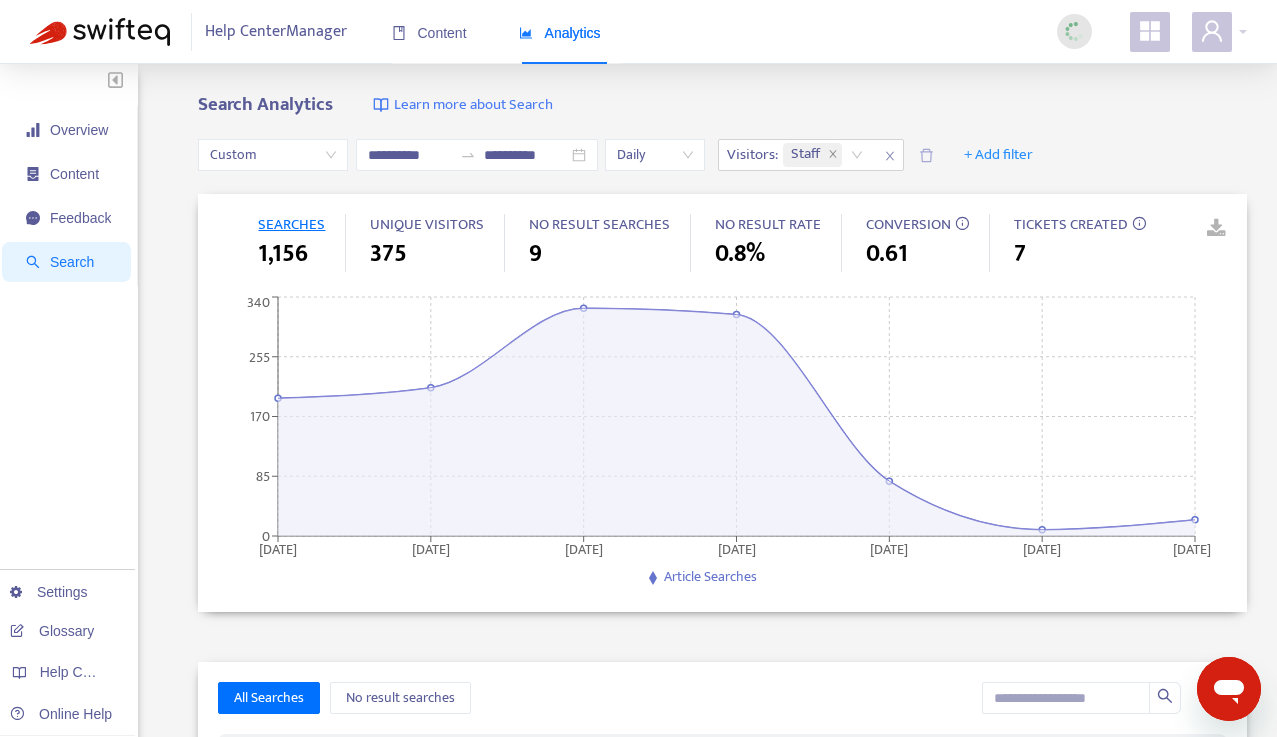 click on "Search Analytics Learn more about Search" at bounding box center [722, 105] 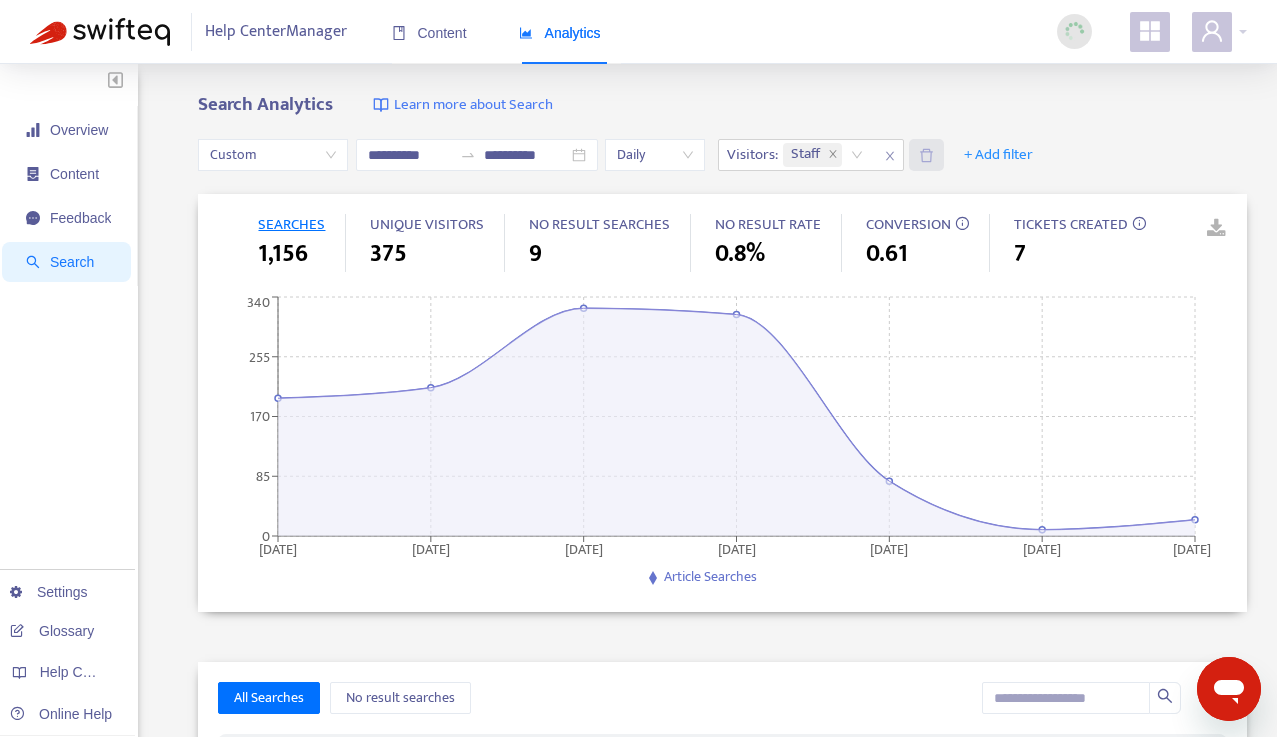 click at bounding box center (926, 155) 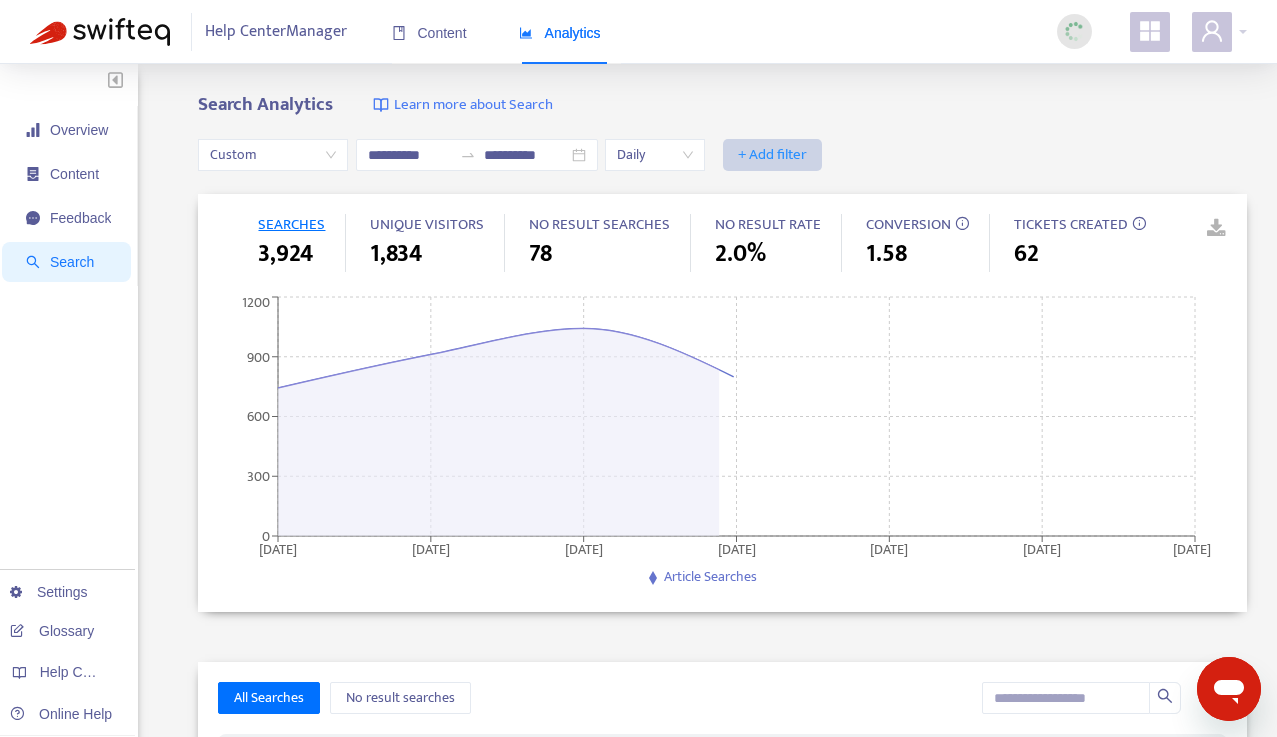 click on "+ Add filter" at bounding box center (772, 155) 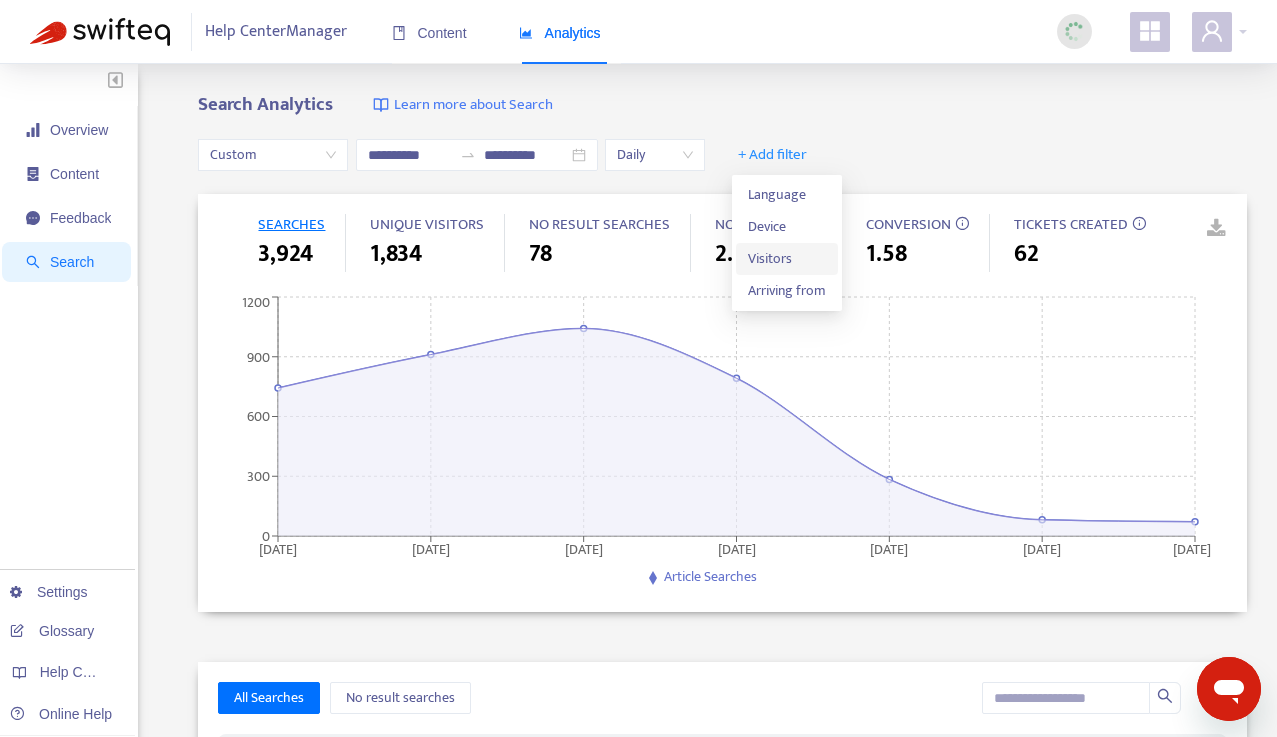 click on "Visitors" at bounding box center (787, 259) 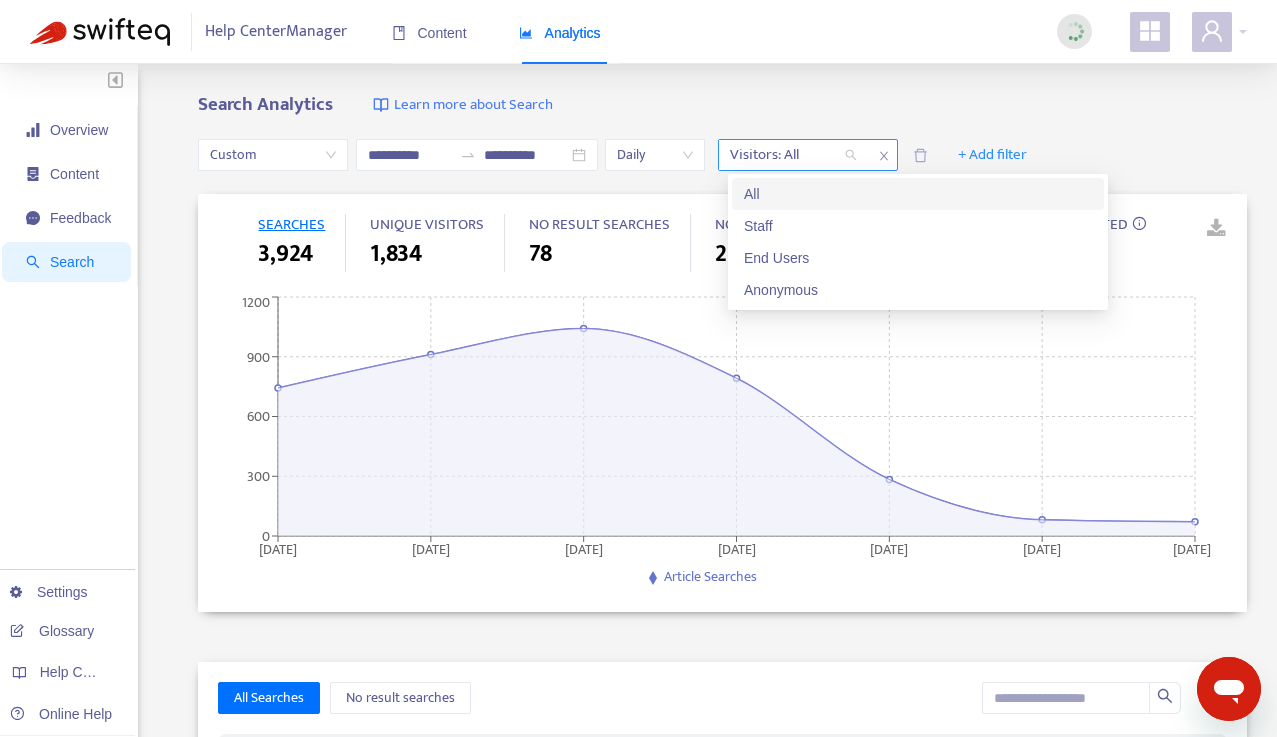 click at bounding box center (783, 155) 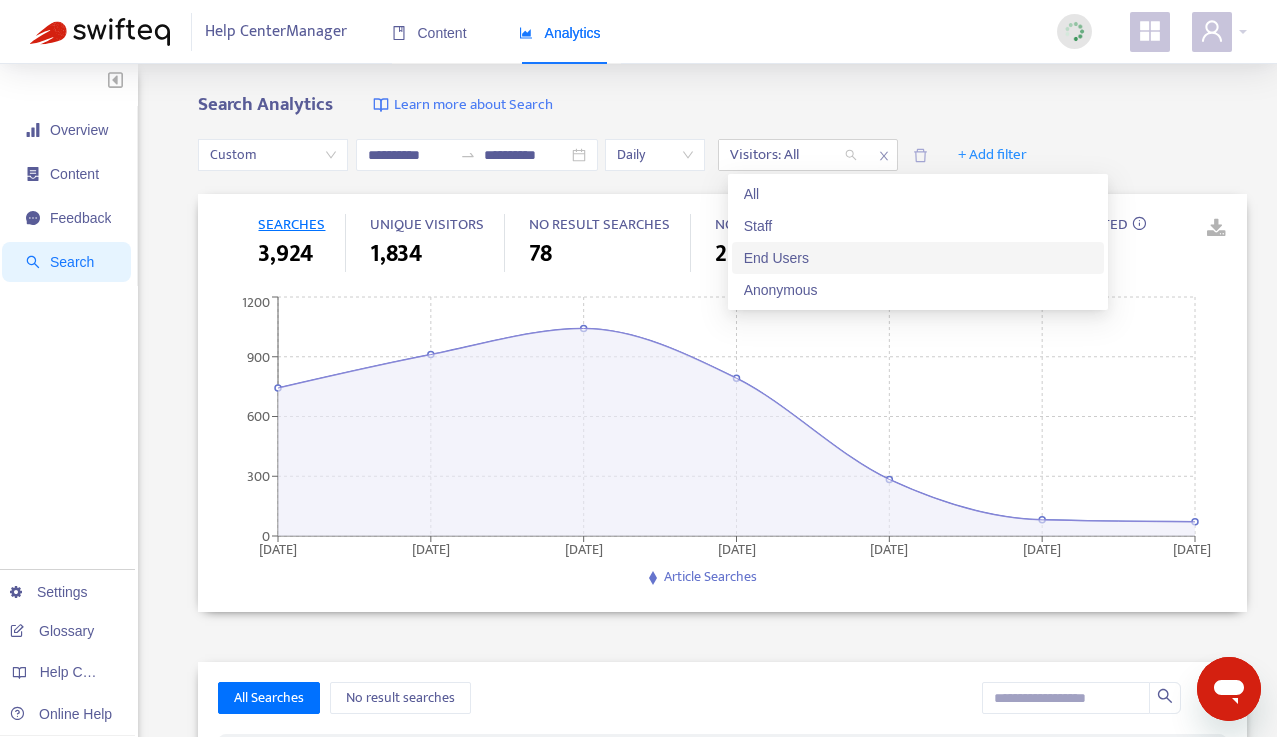 click on "End Users" at bounding box center (918, 258) 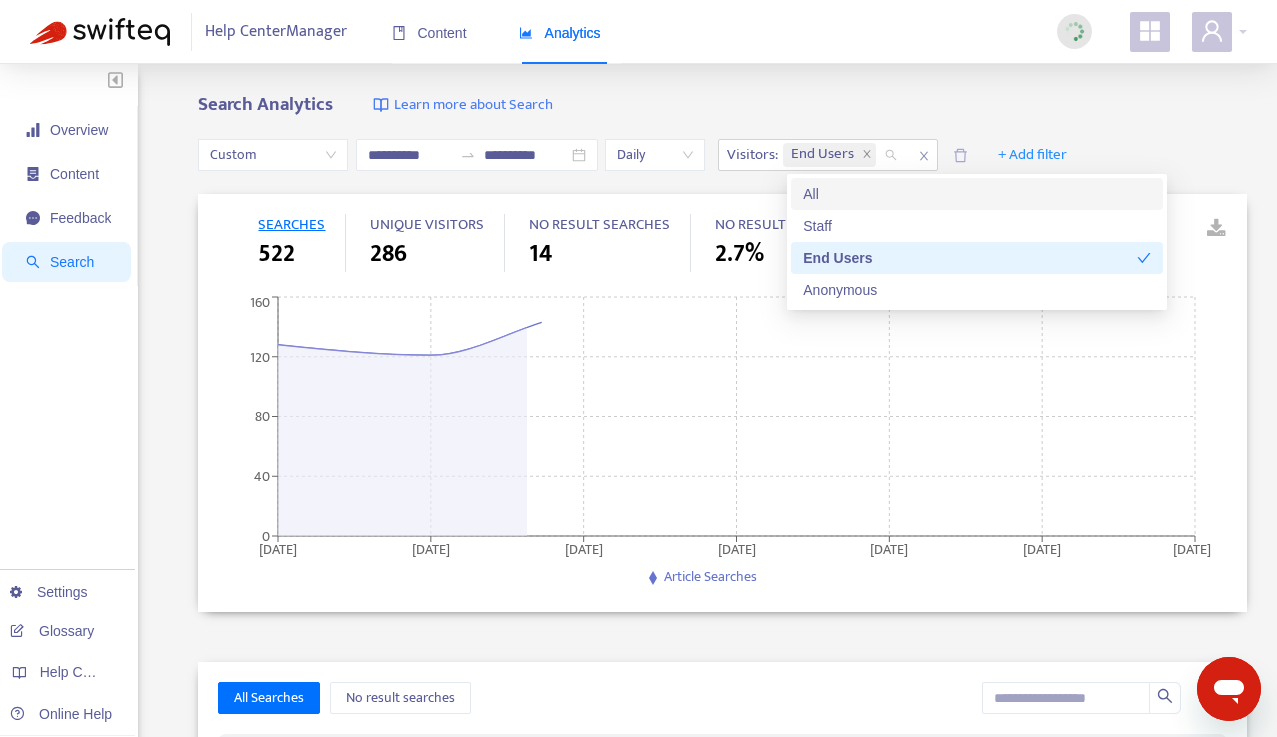 click on "**********" at bounding box center [722, 155] 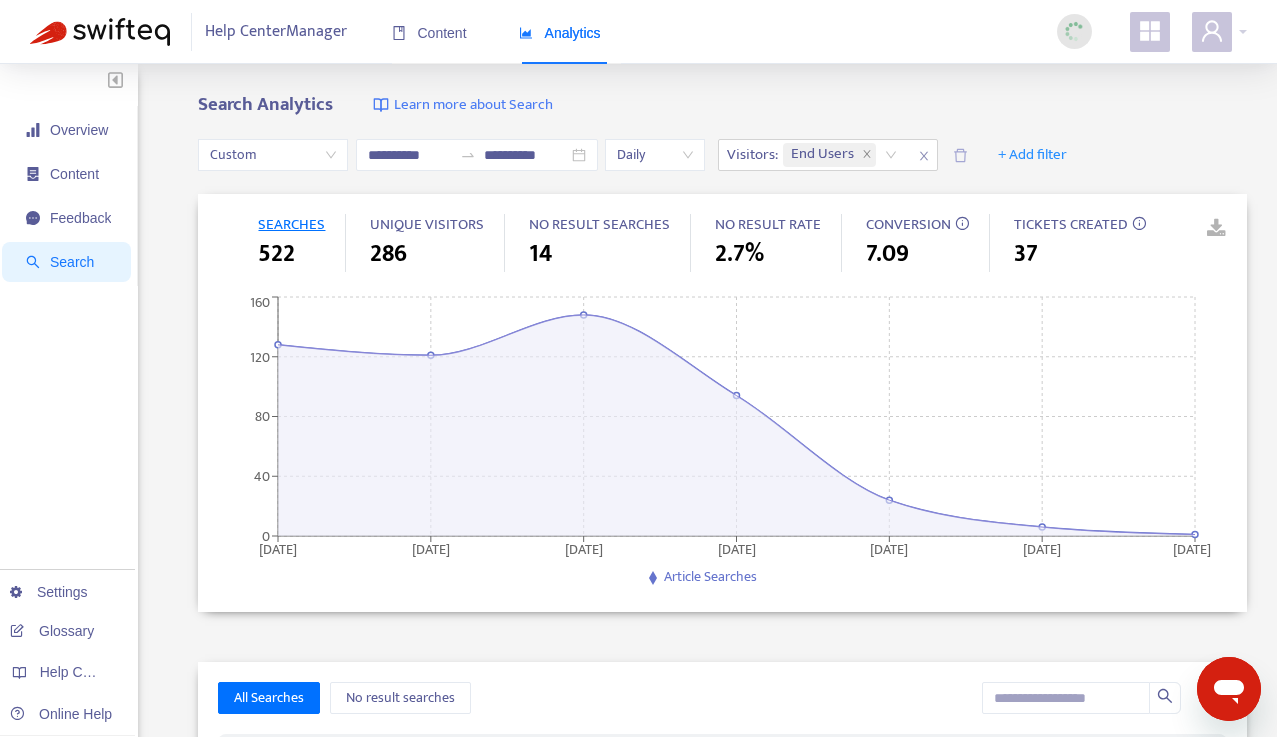 click at bounding box center [1202, 229] 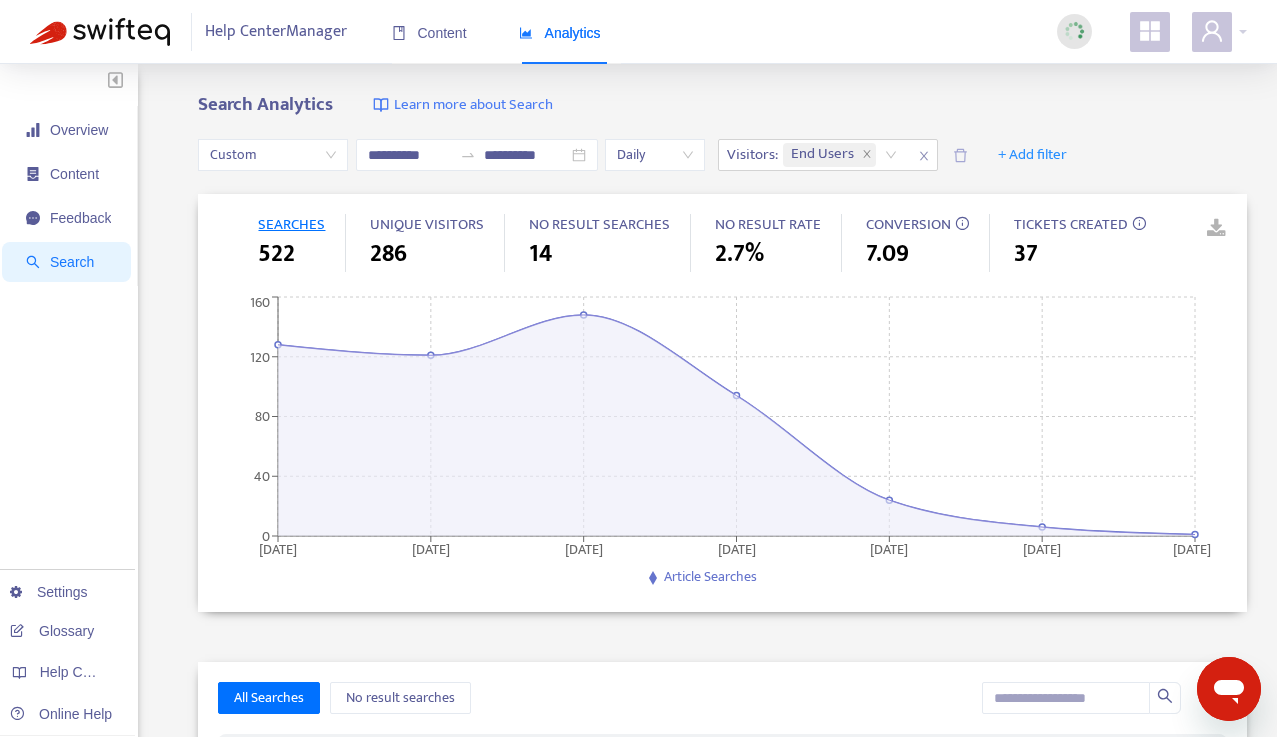 click on "**********" at bounding box center (638, 796) 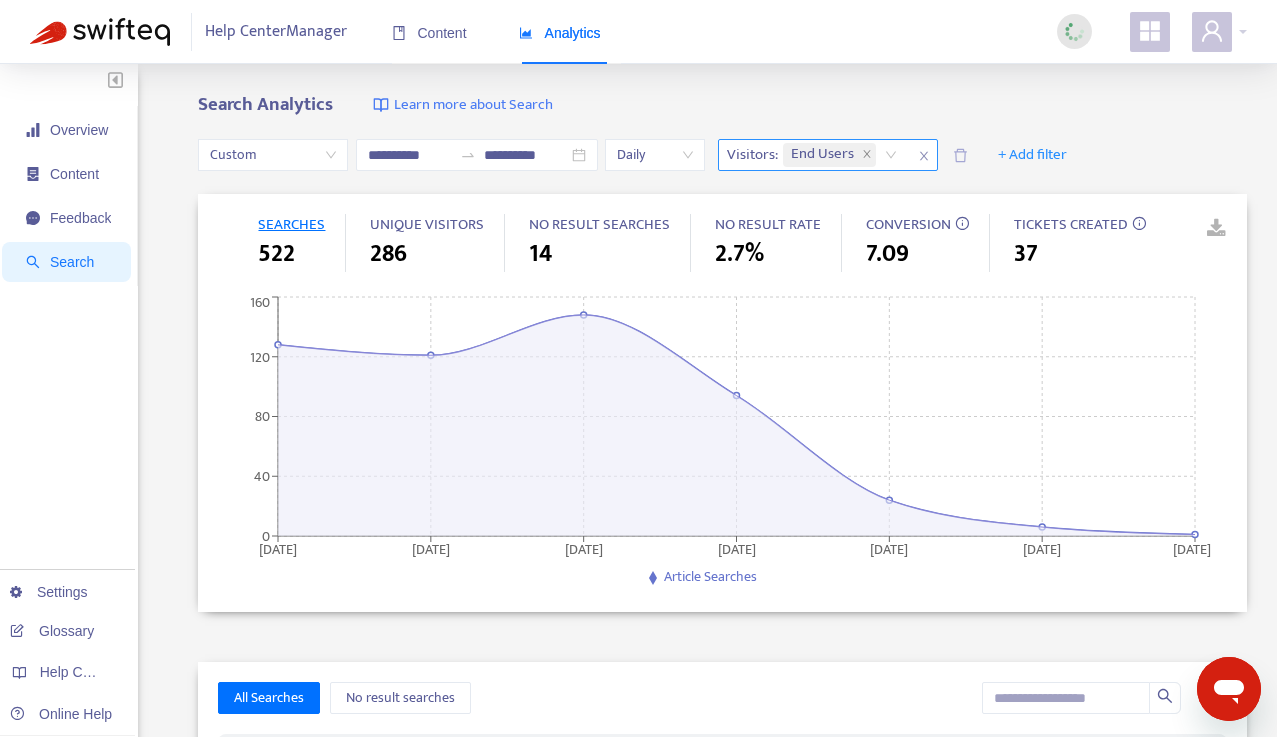 click at bounding box center (924, 156) 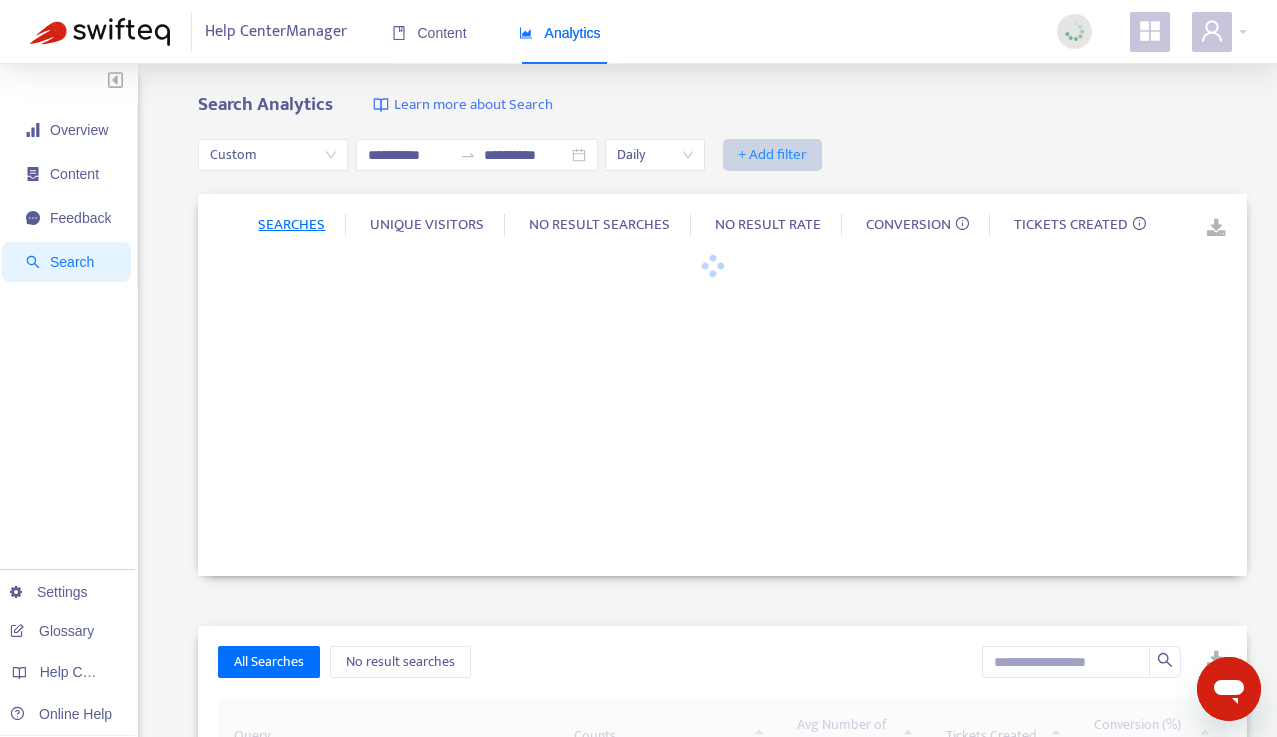 click on "+ Add filter" at bounding box center [772, 155] 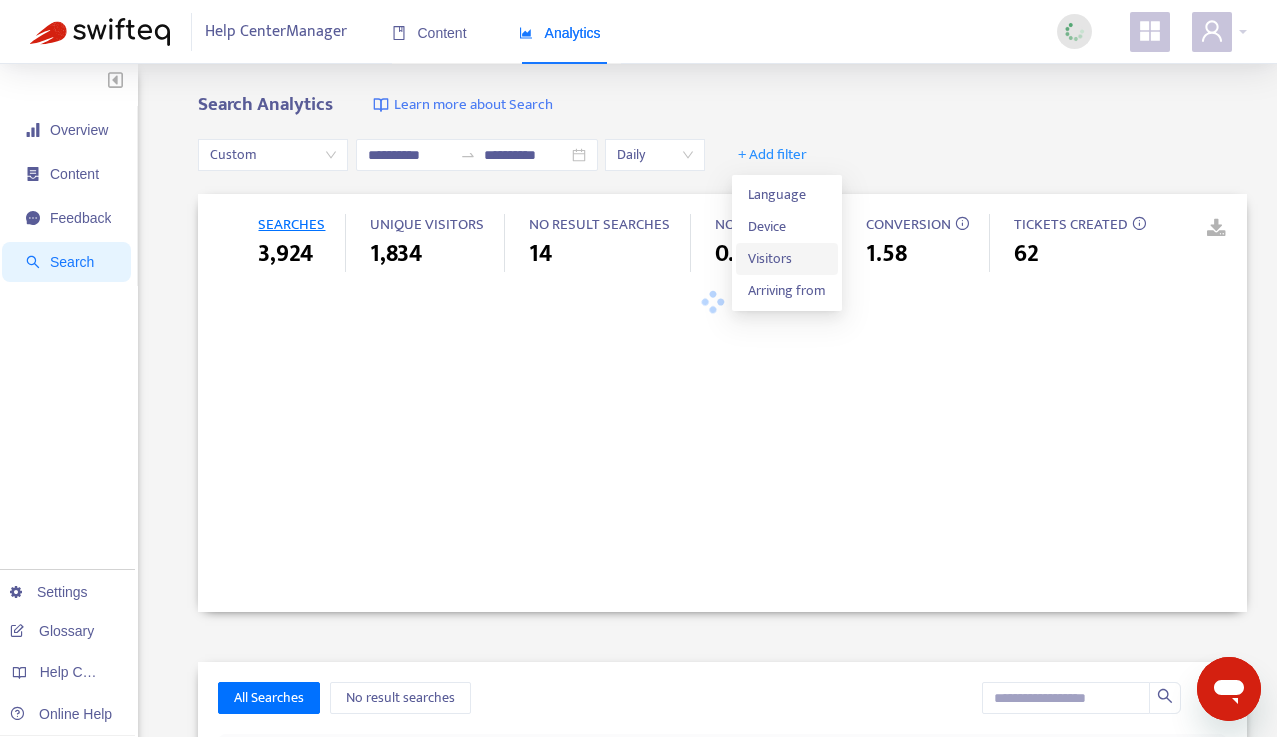 click on "Visitors" at bounding box center (787, 259) 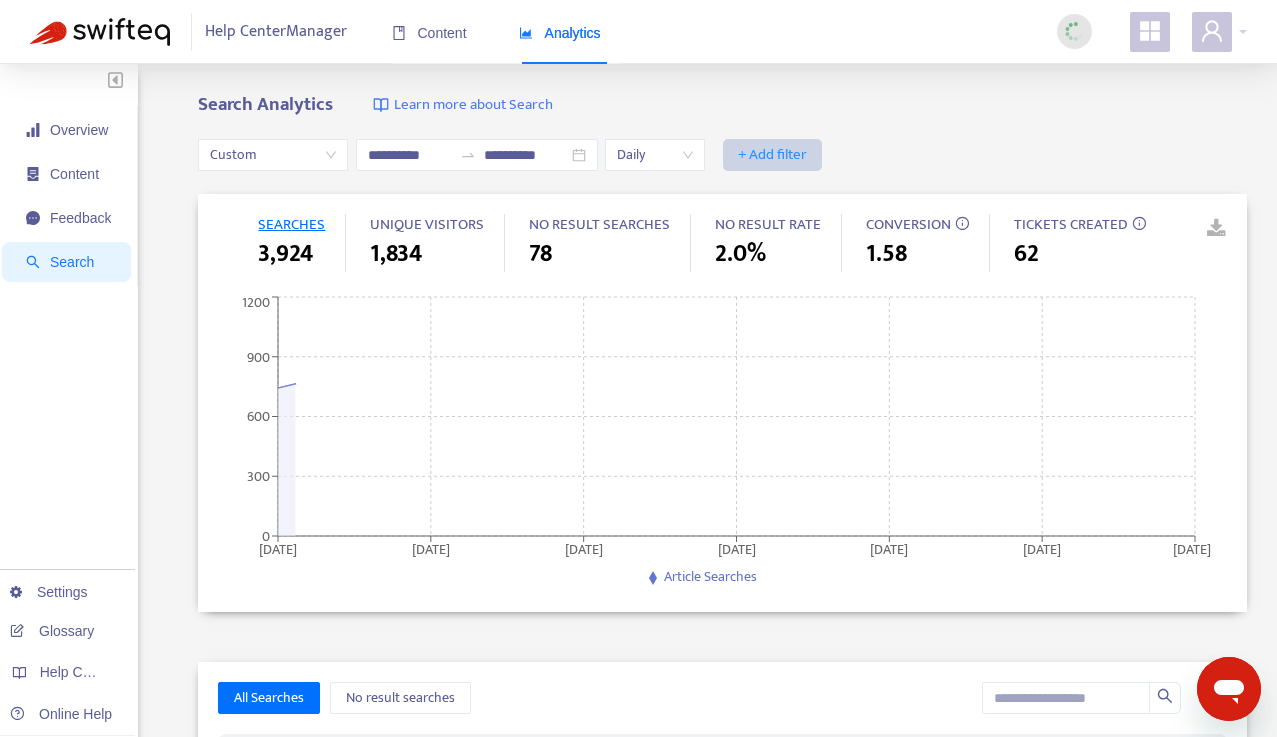 click on "+ Add filter" at bounding box center (772, 155) 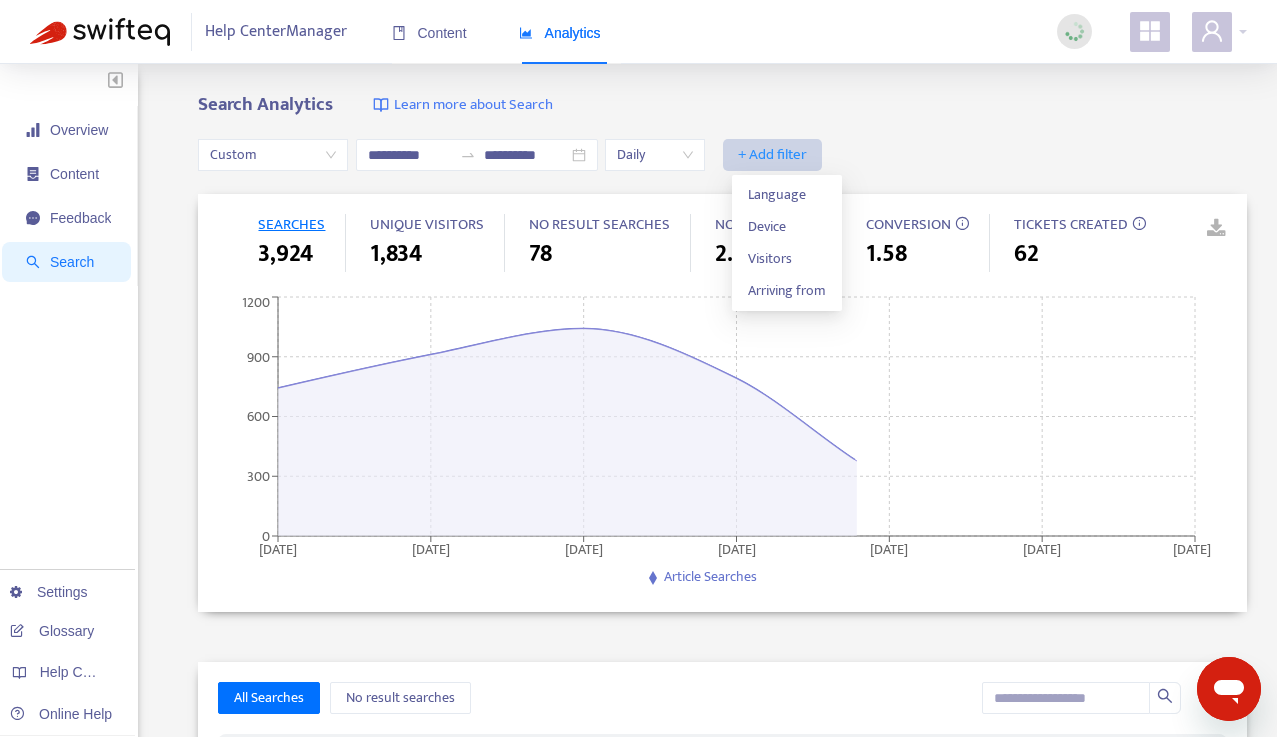 click on "+ Add filter" at bounding box center [772, 155] 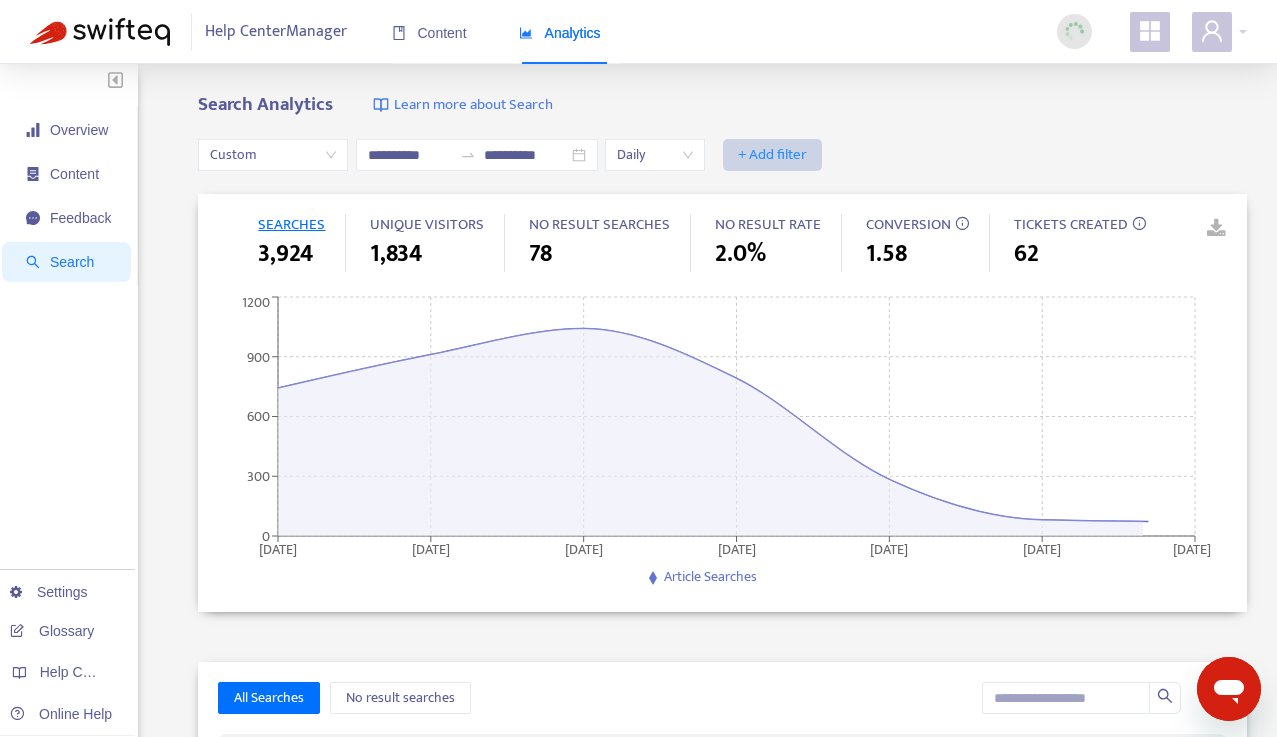 click on "+ Add filter" at bounding box center (772, 155) 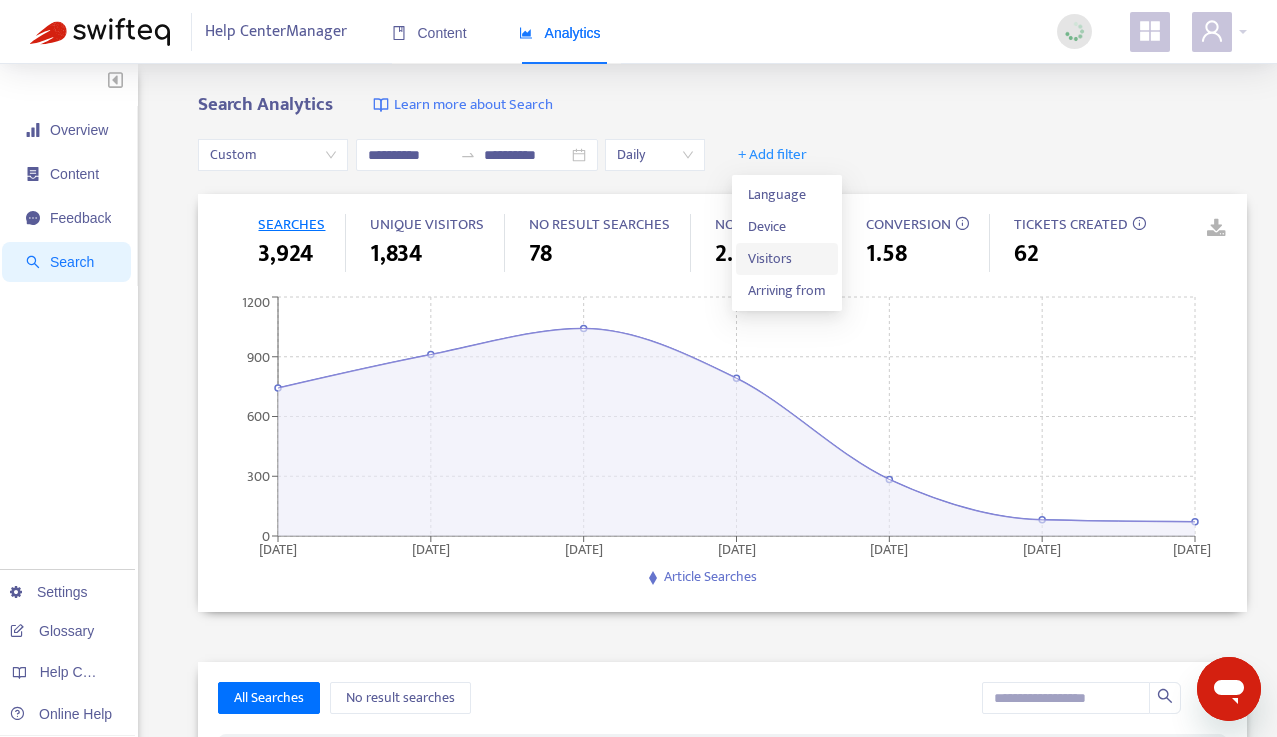 click on "Visitors" at bounding box center (787, 259) 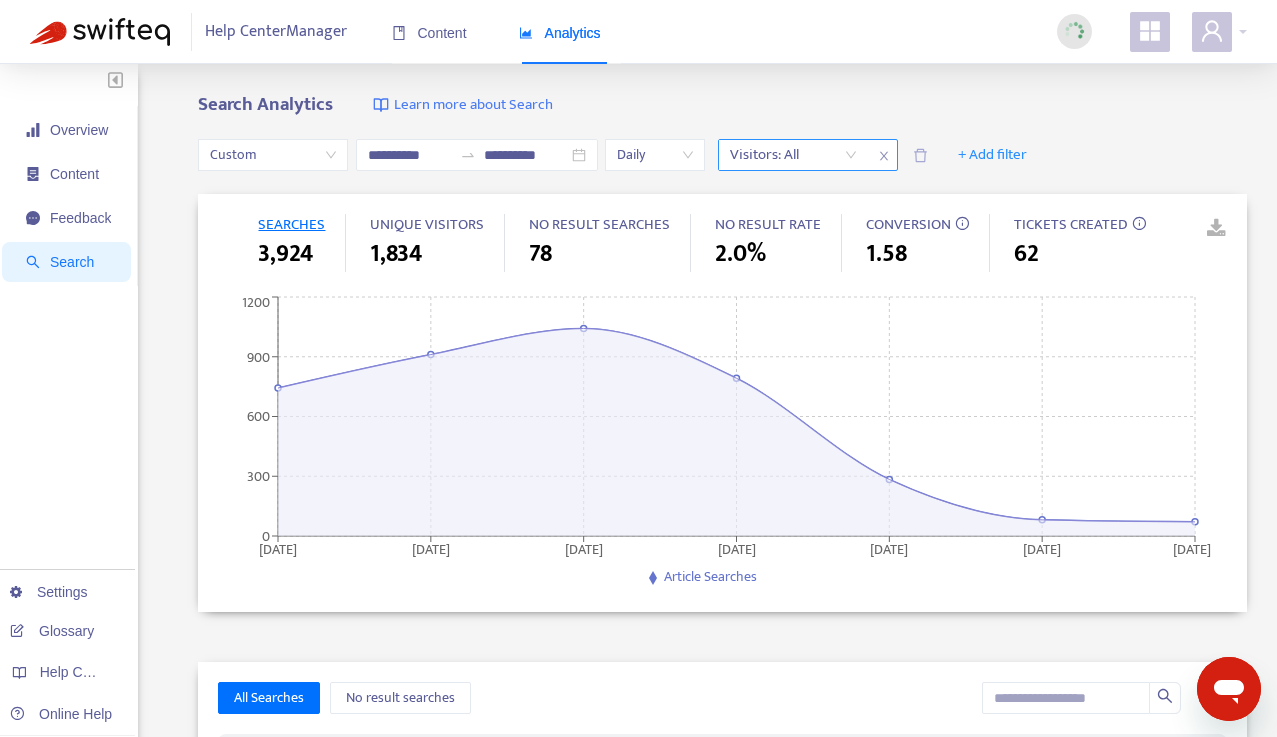 click at bounding box center [783, 155] 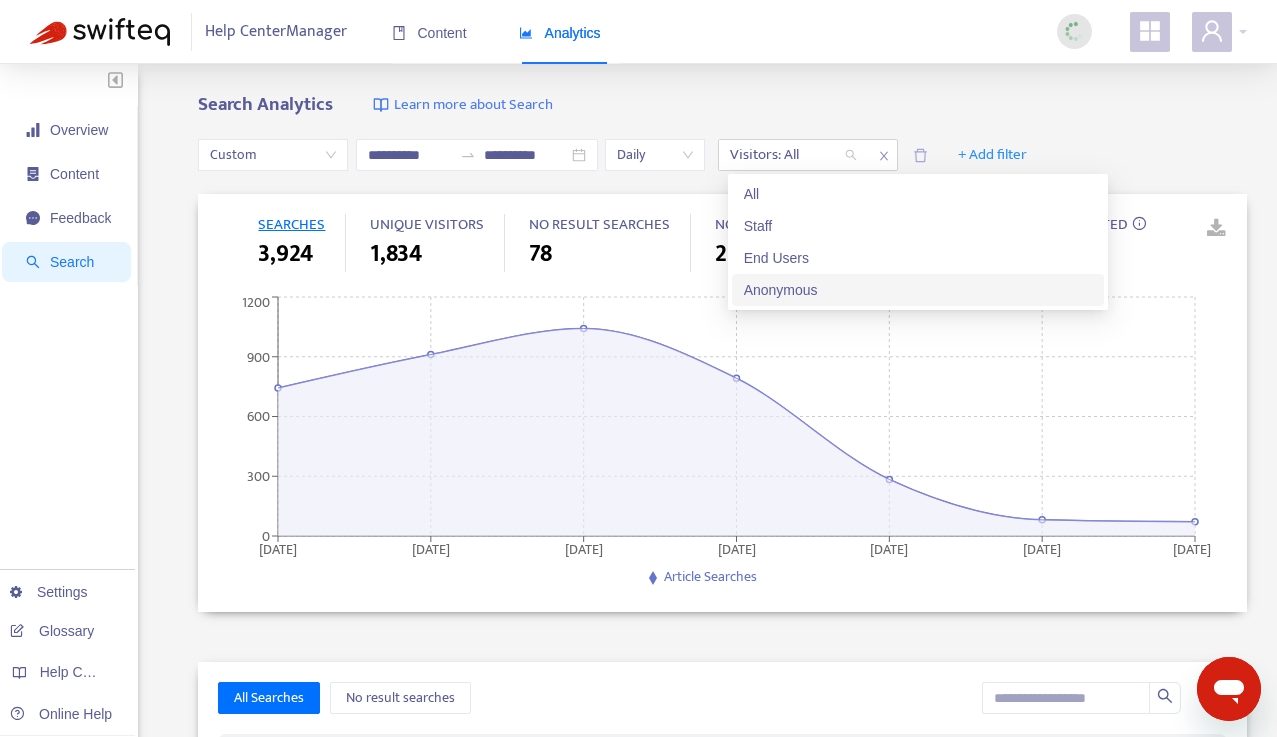 click on "Anonymous" at bounding box center [918, 290] 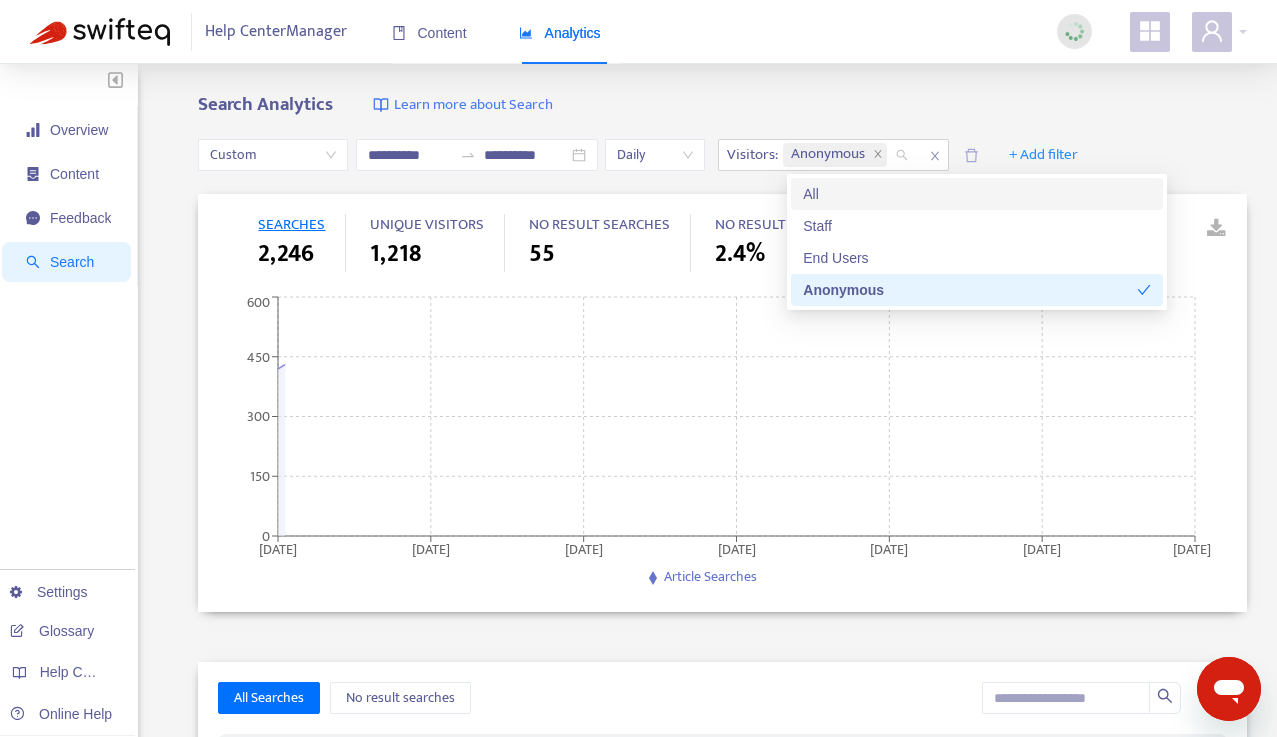 click on "**********" at bounding box center (722, 155) 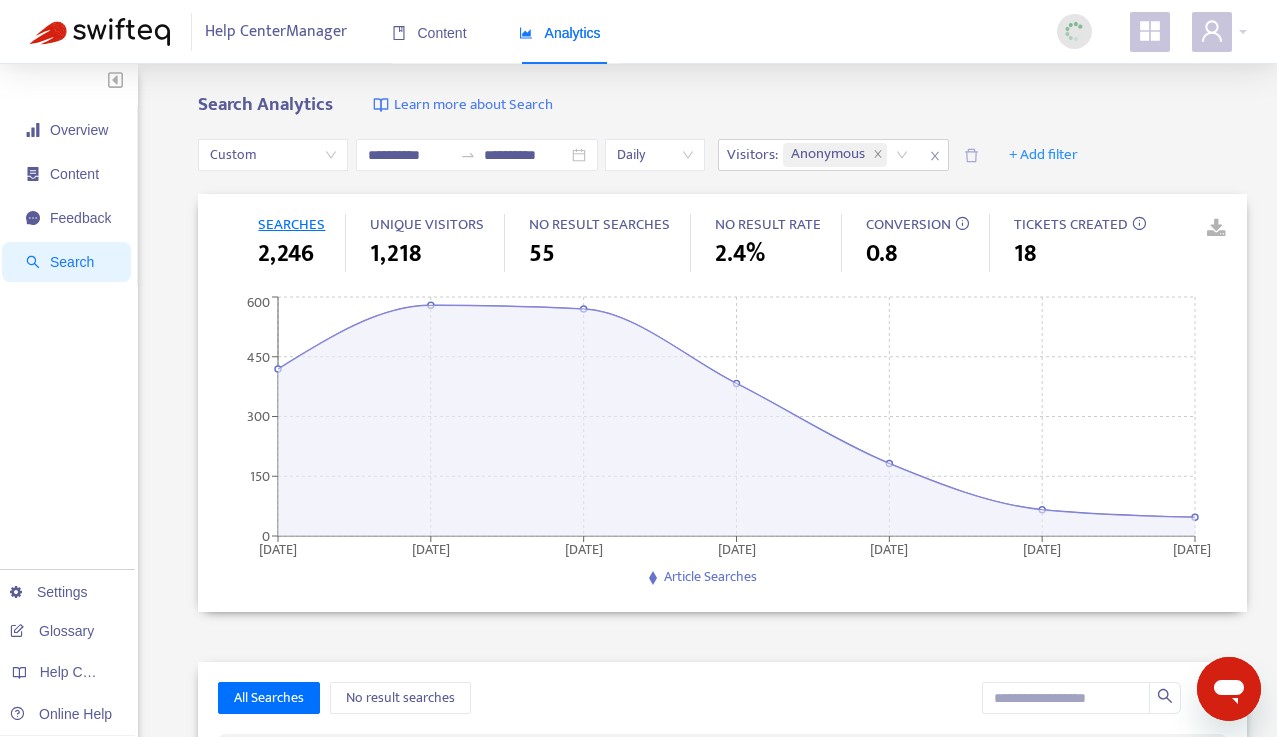 click at bounding box center [1202, 229] 